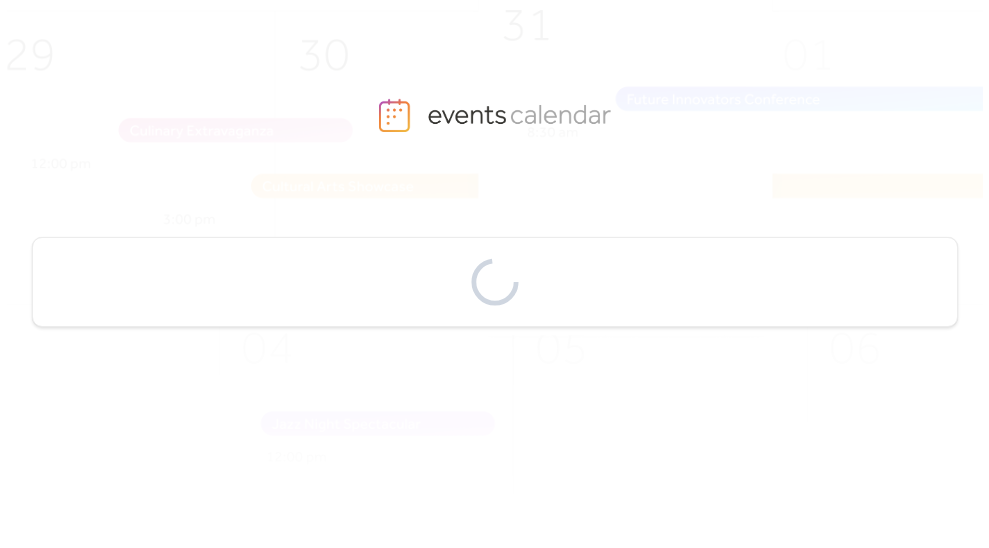 scroll, scrollTop: 0, scrollLeft: 0, axis: both 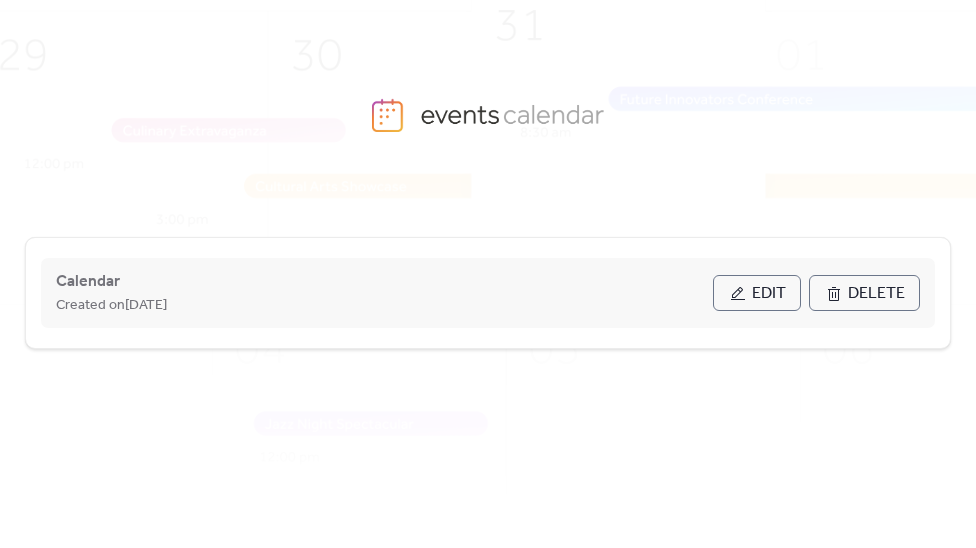 click on "Edit" at bounding box center [769, 294] 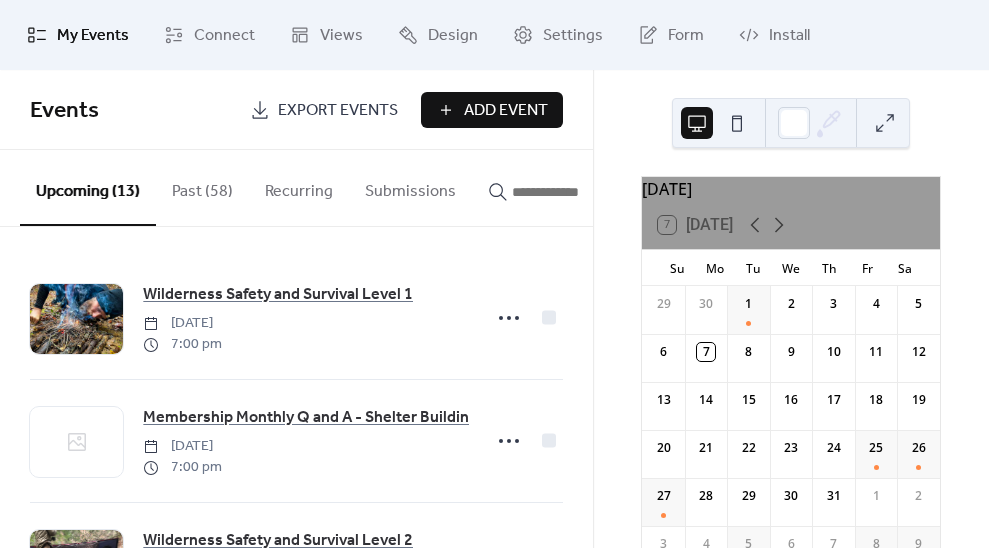 click at bounding box center (562, 192) 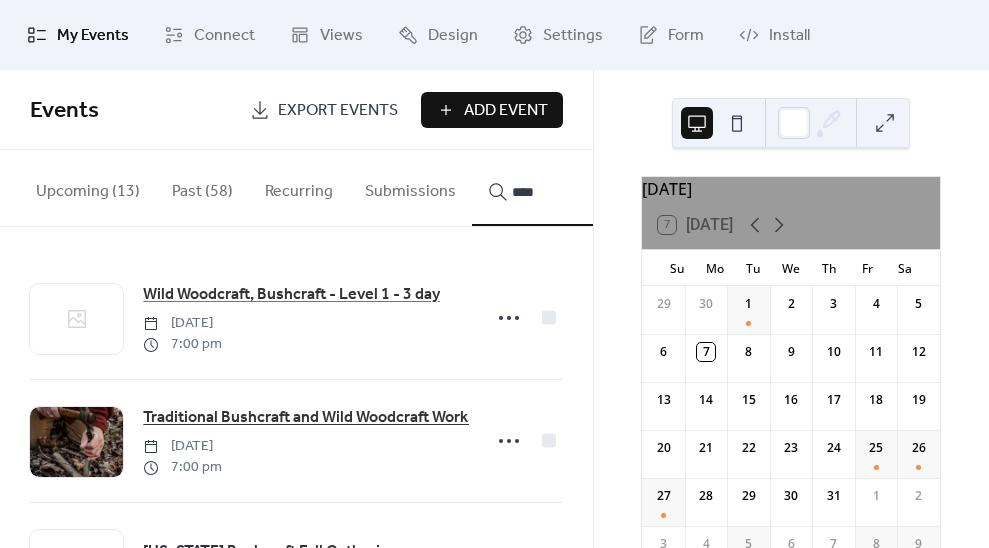 type on "****" 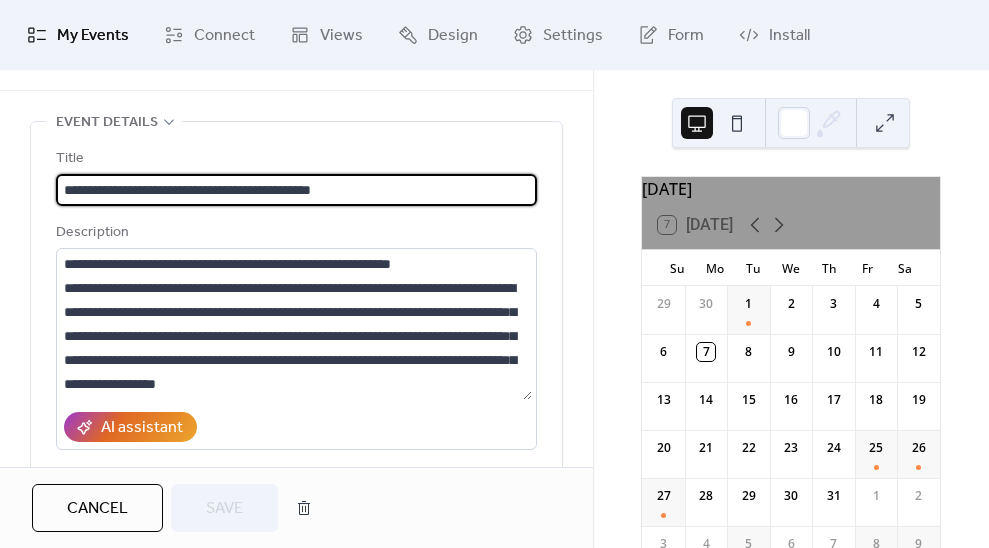 scroll, scrollTop: 0, scrollLeft: 0, axis: both 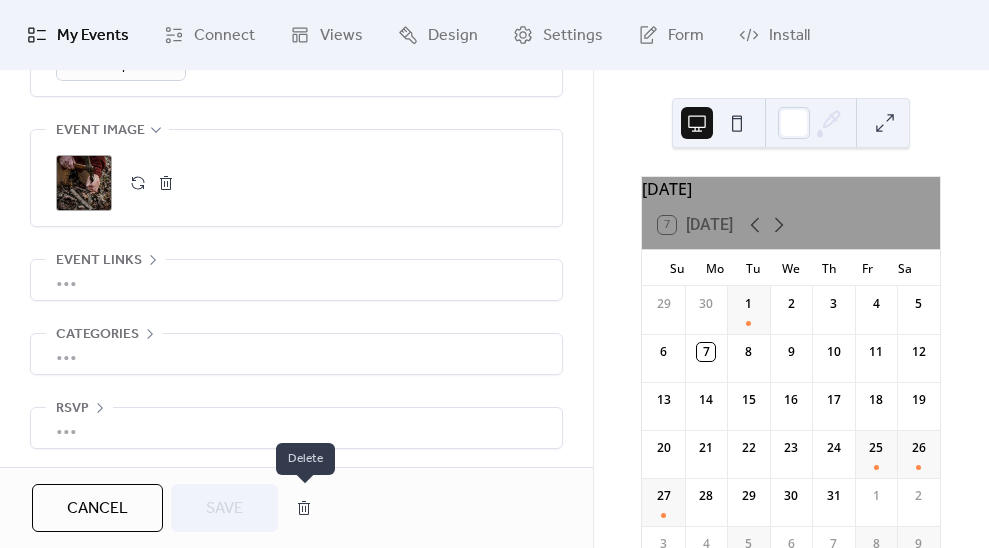 click at bounding box center [304, 508] 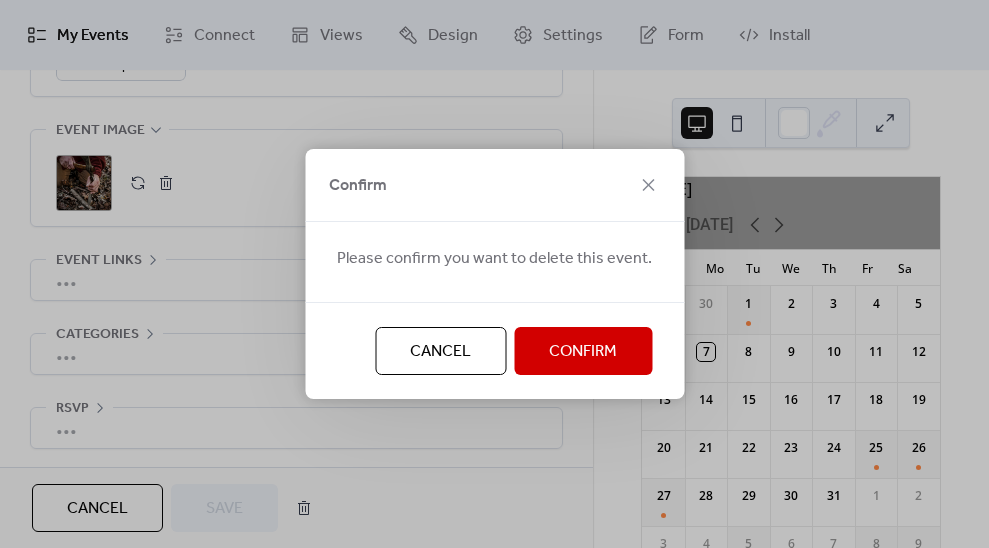 click on "Confirm" at bounding box center [583, 352] 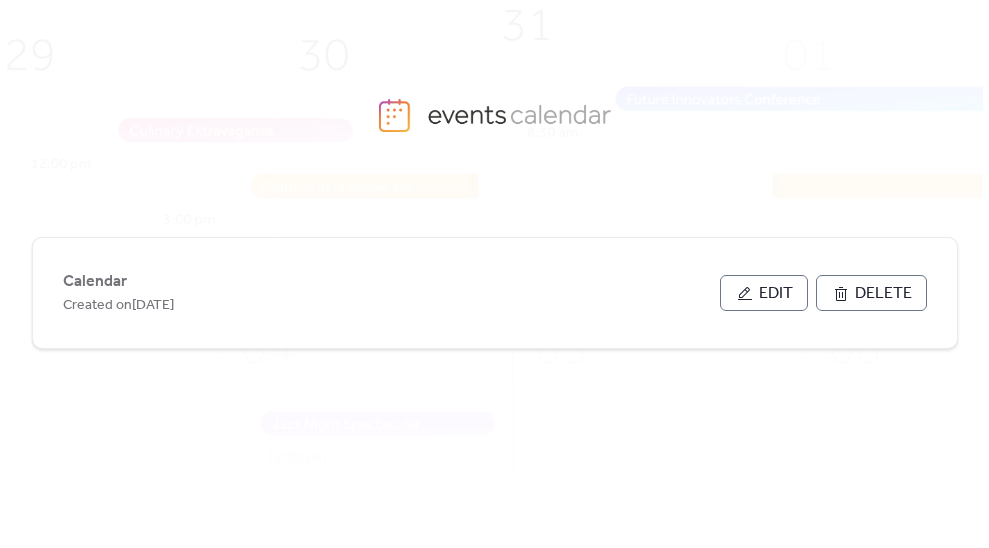 scroll, scrollTop: 0, scrollLeft: 0, axis: both 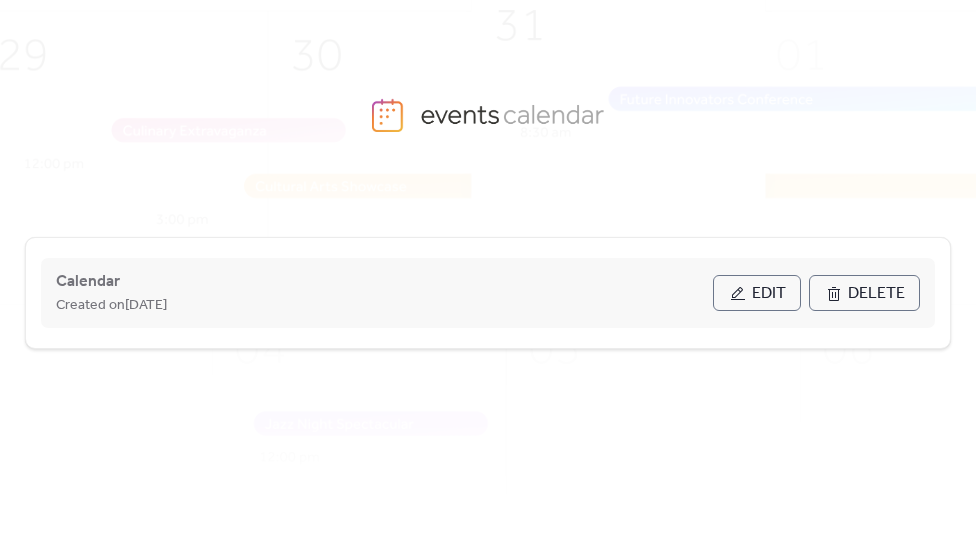 click on "Edit" at bounding box center [769, 294] 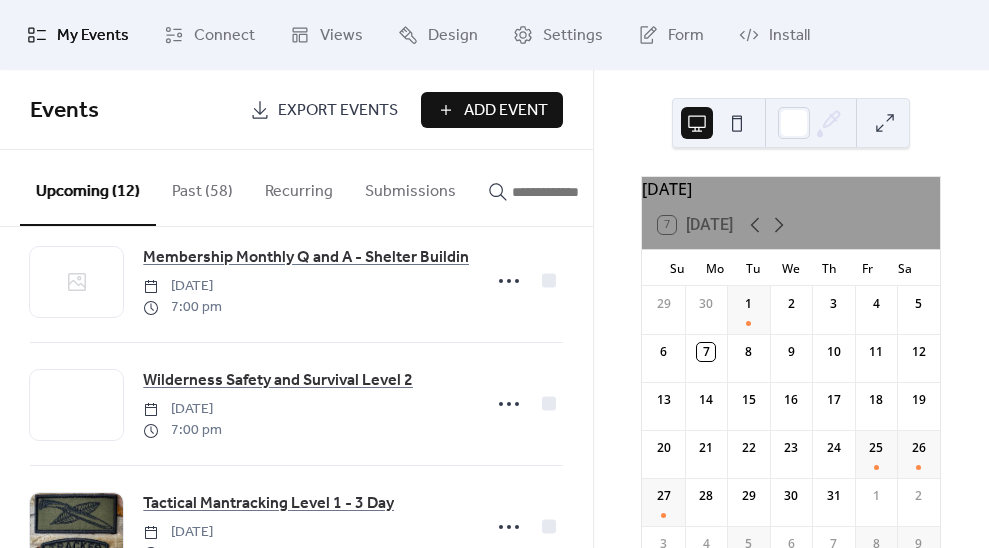 scroll, scrollTop: 0, scrollLeft: 0, axis: both 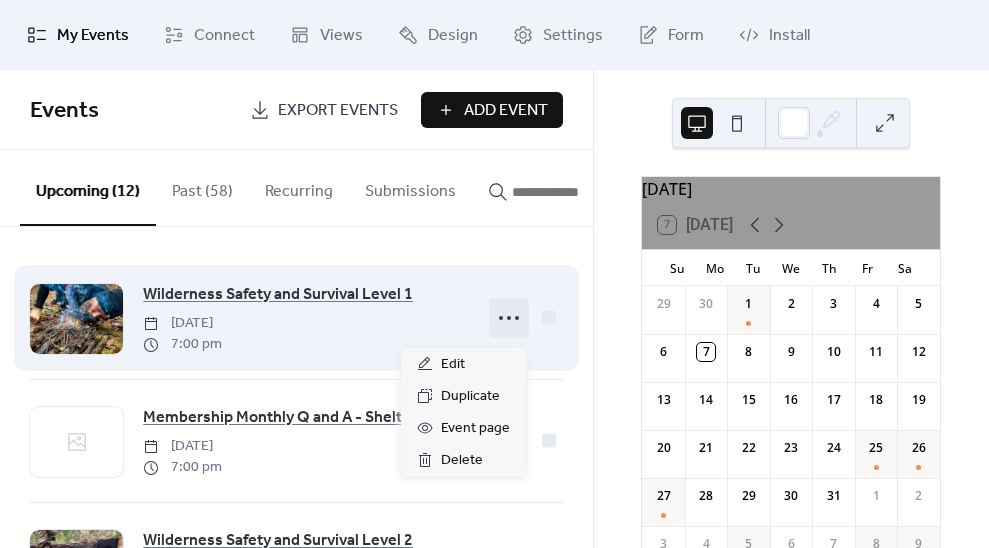 click 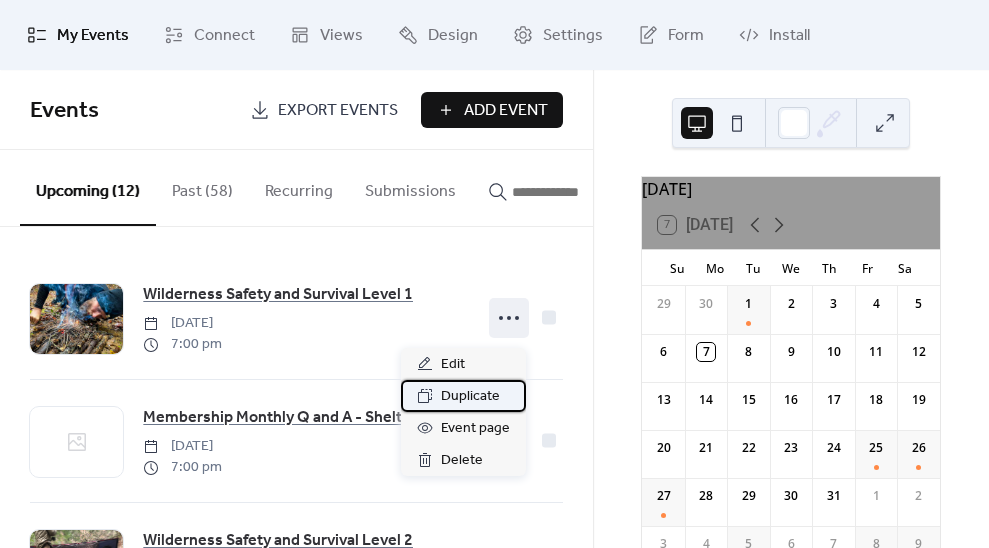 click on "Duplicate" at bounding box center [470, 397] 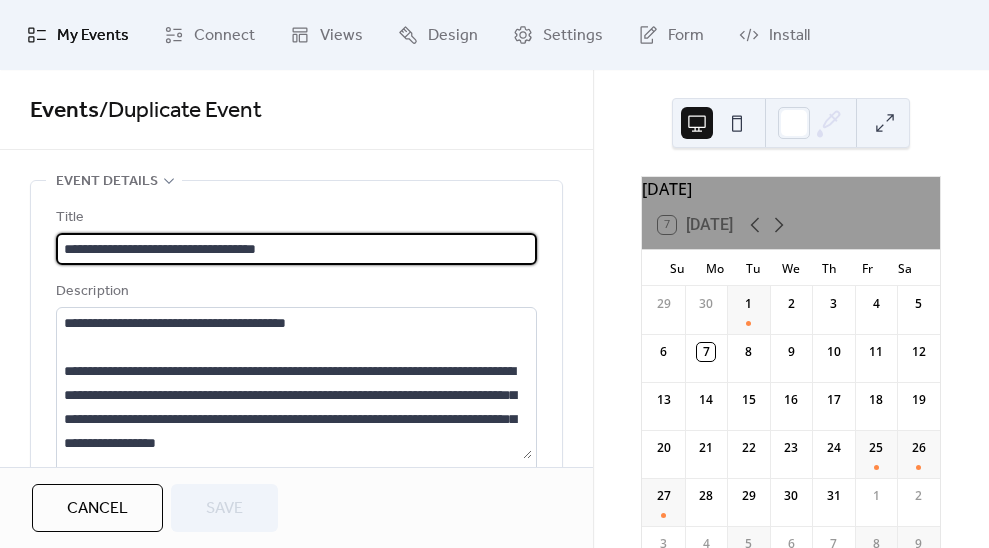 drag, startPoint x: 408, startPoint y: 244, endPoint x: -237, endPoint y: 194, distance: 646.93506 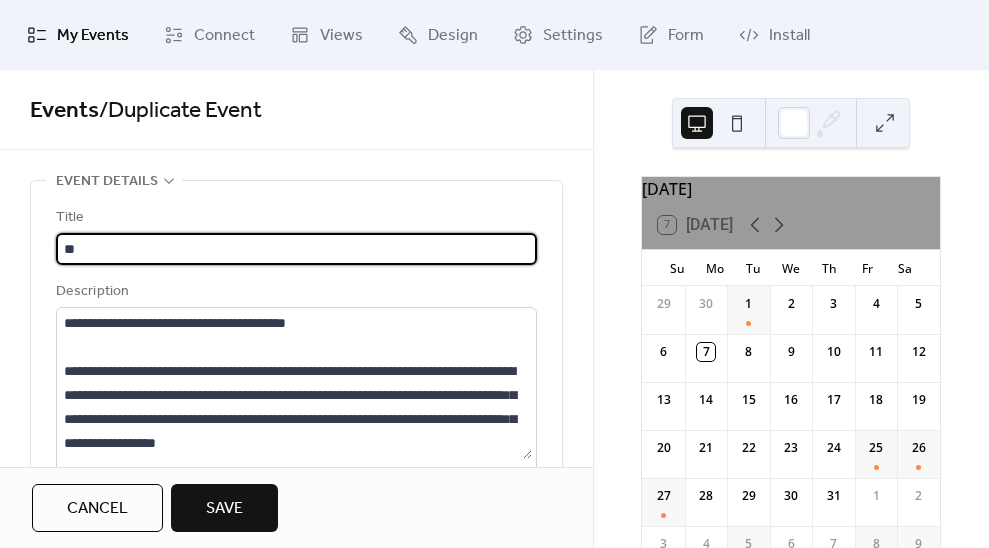 type on "*" 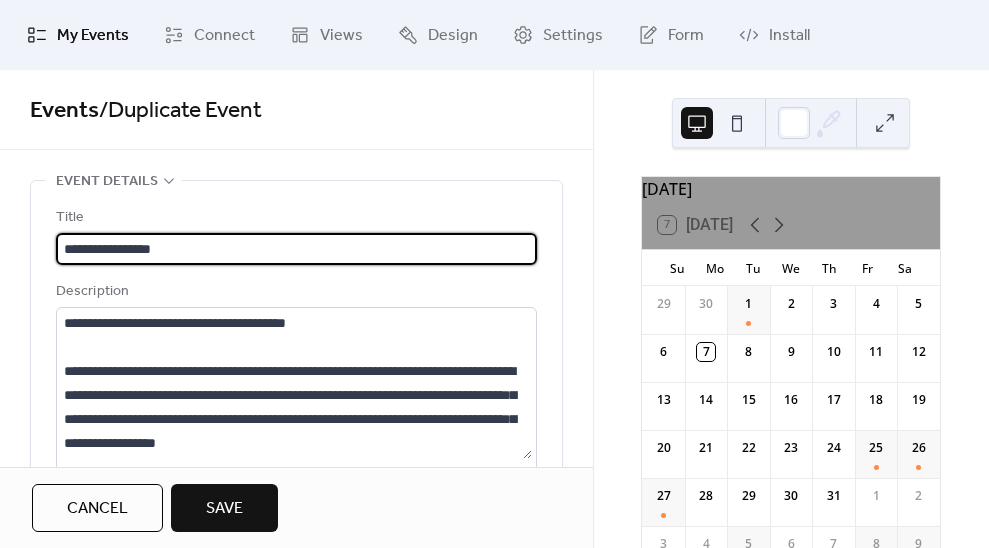 type on "**********" 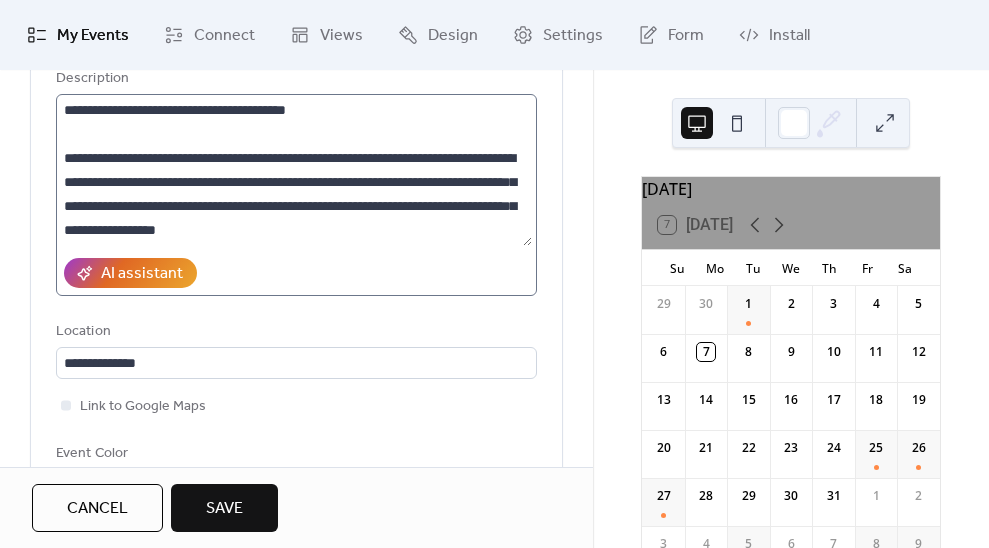scroll, scrollTop: 240, scrollLeft: 0, axis: vertical 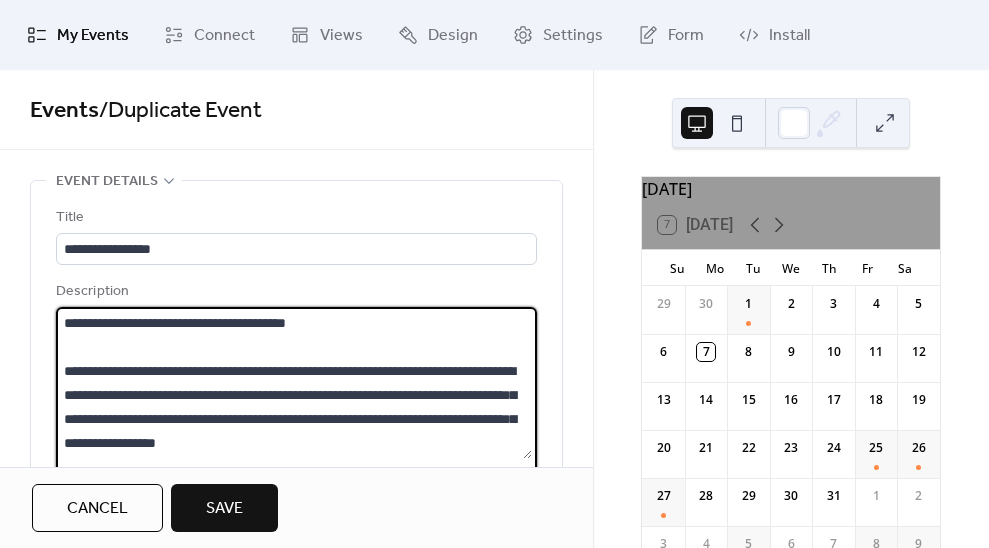 drag, startPoint x: 512, startPoint y: 206, endPoint x: 21, endPoint y: 48, distance: 515.79553 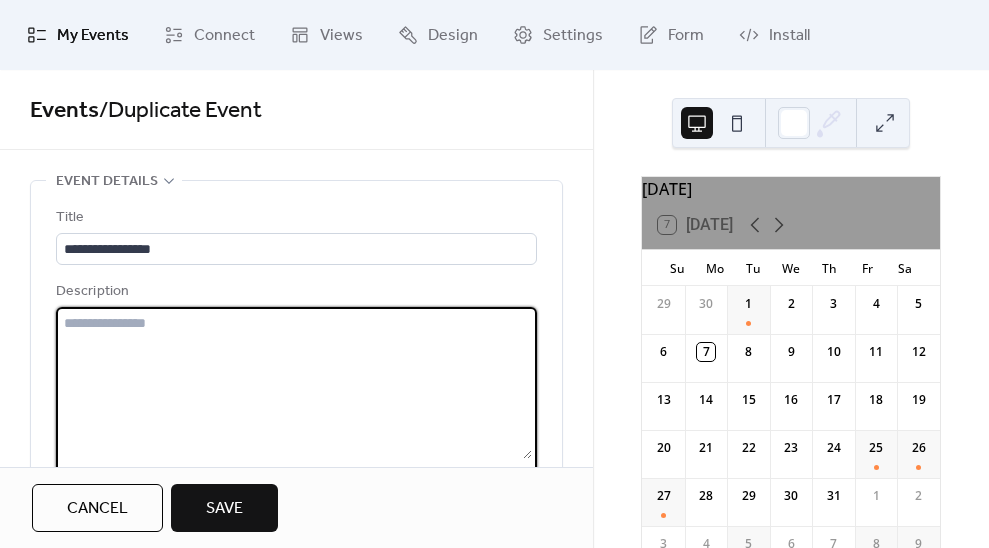 paste on "**********" 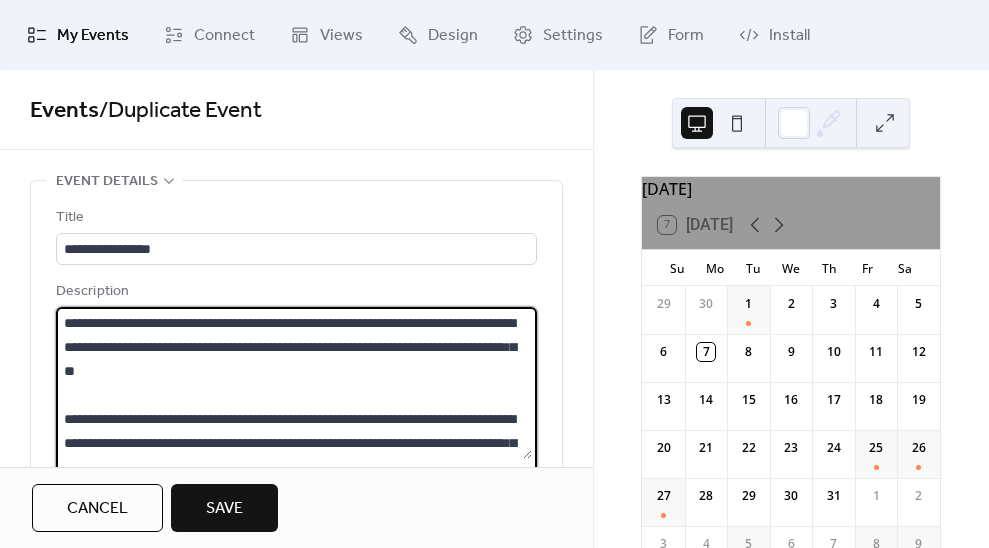 scroll, scrollTop: 92, scrollLeft: 0, axis: vertical 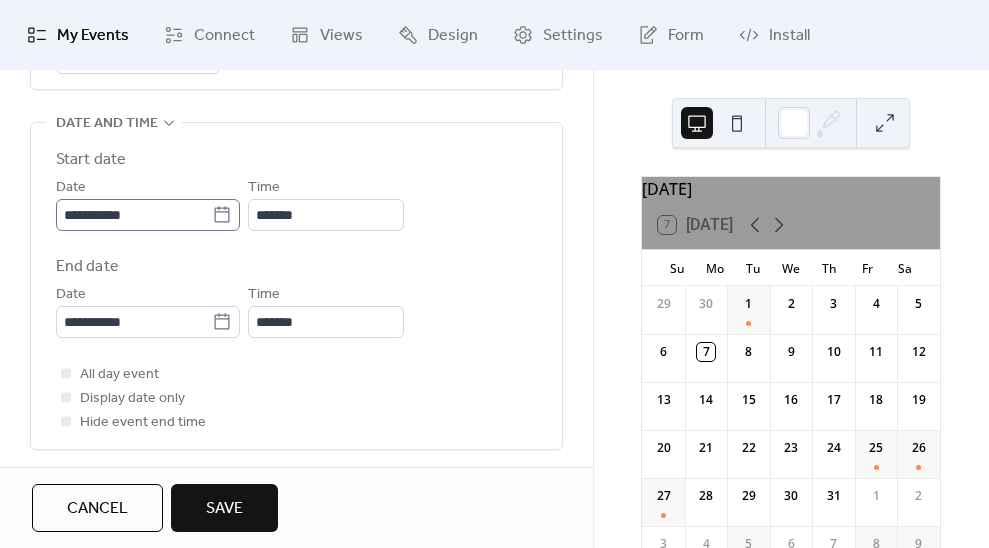 type on "**********" 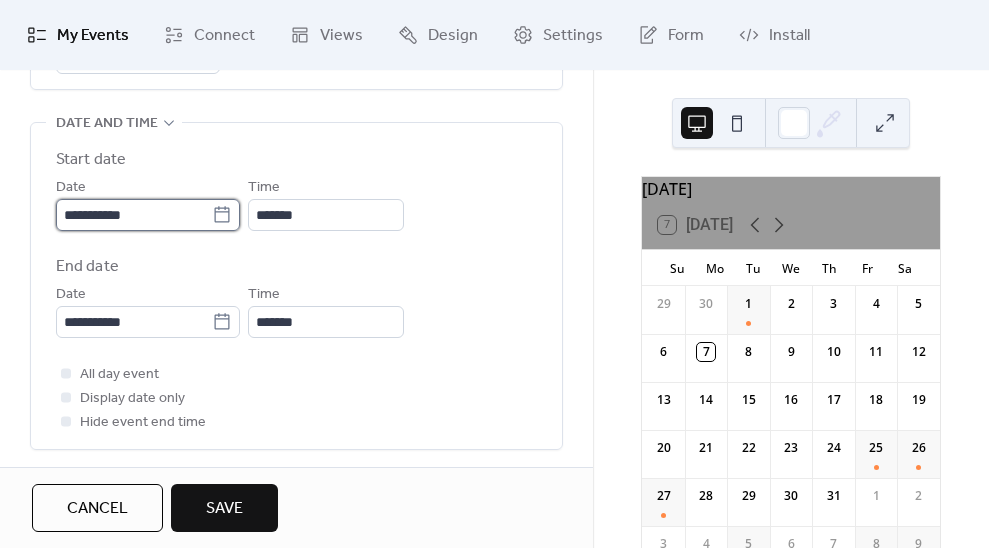 click on "**********" at bounding box center (134, 215) 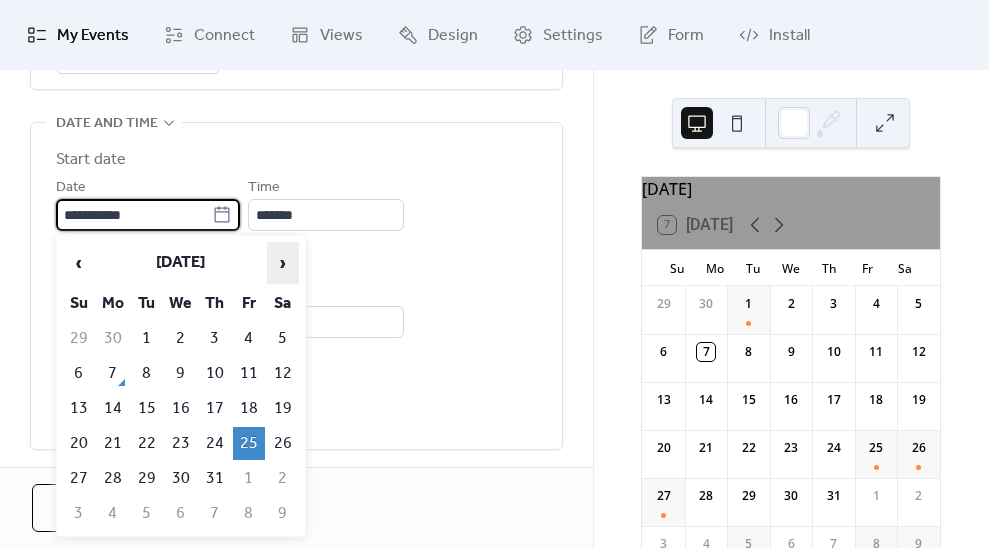 click on "›" at bounding box center (283, 263) 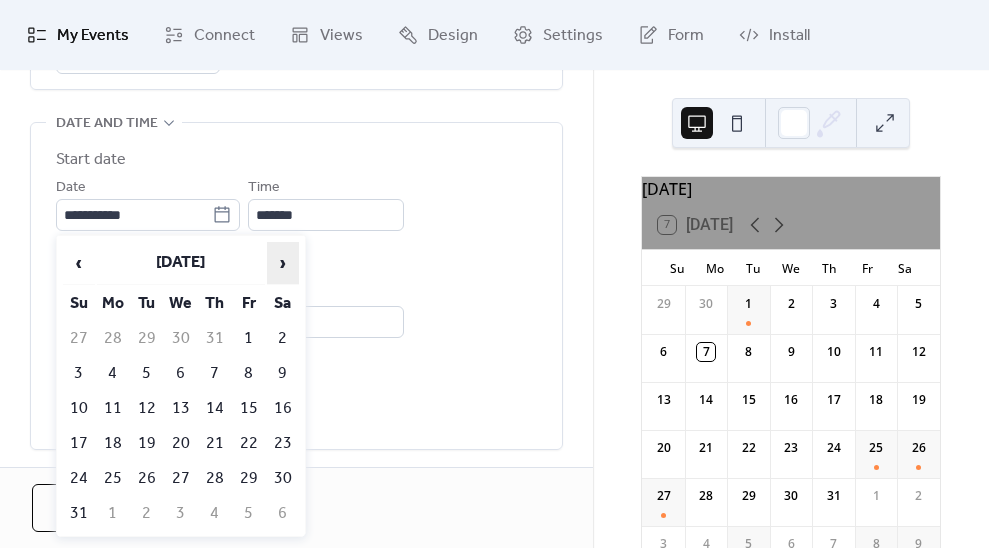 click on "›" at bounding box center [283, 263] 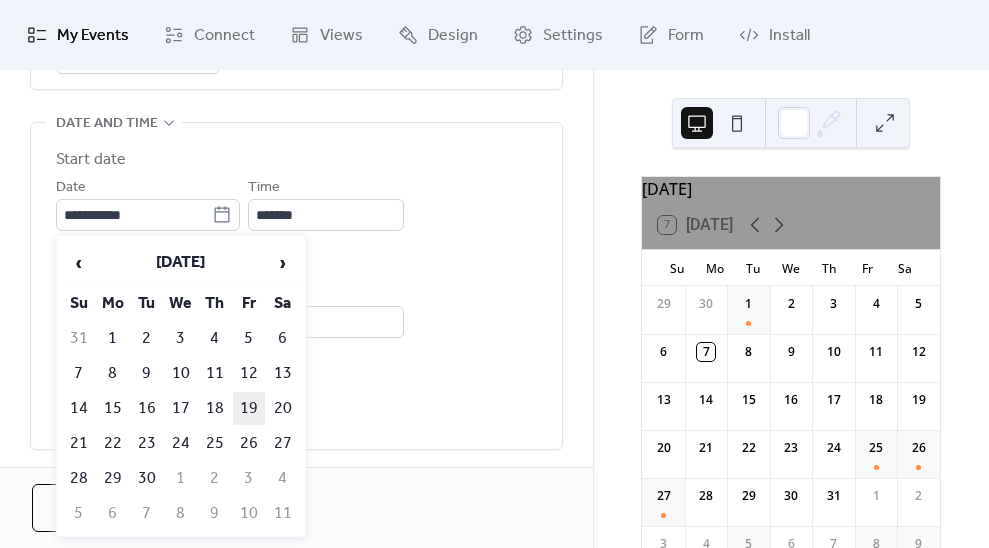 click on "19" at bounding box center (249, 408) 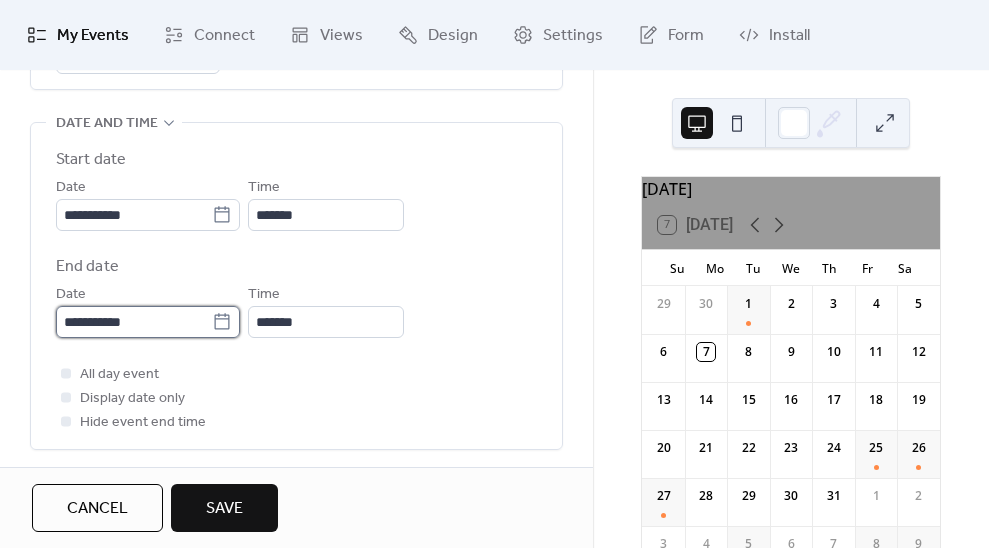 click on "**********" at bounding box center (134, 322) 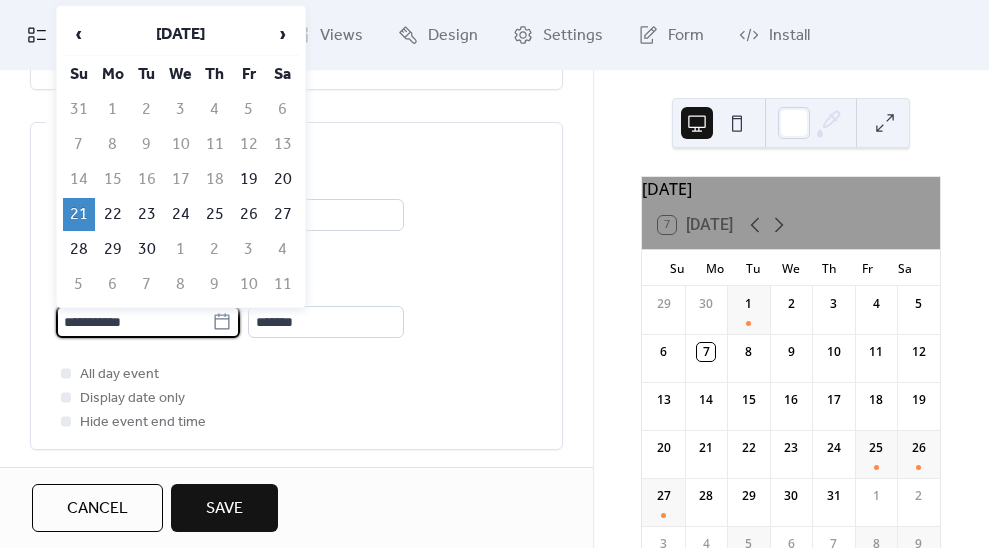 click on "21" at bounding box center [79, 214] 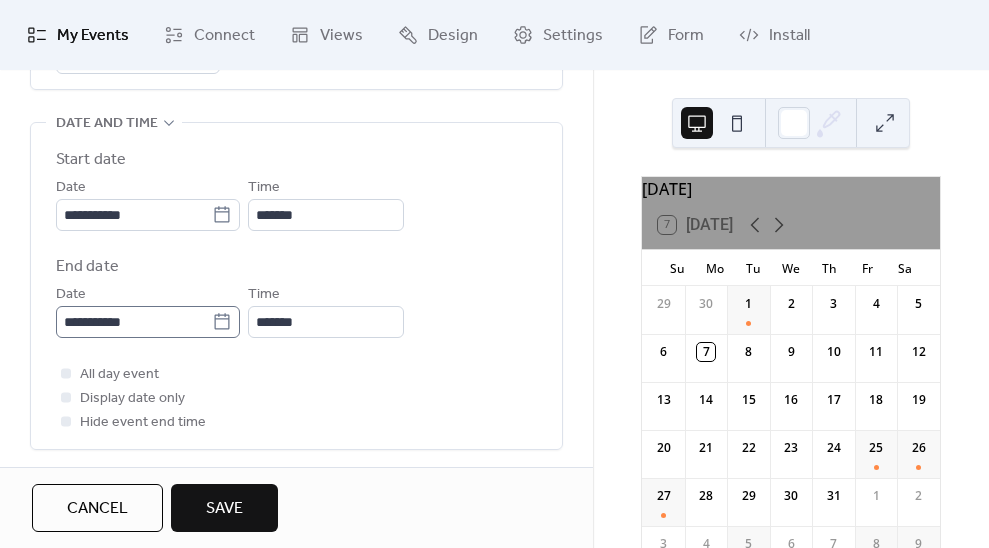 scroll, scrollTop: 0, scrollLeft: 0, axis: both 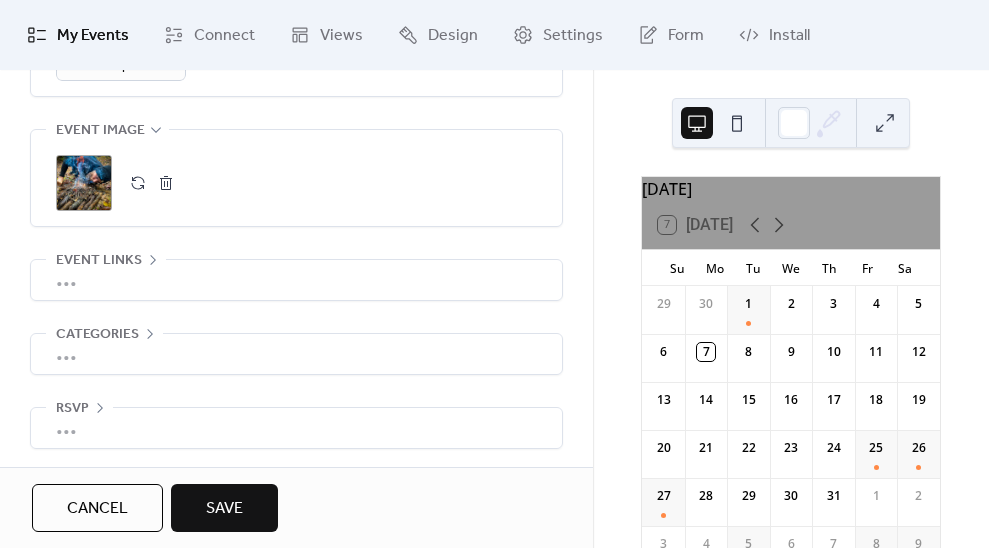 click on "•••" at bounding box center (296, 280) 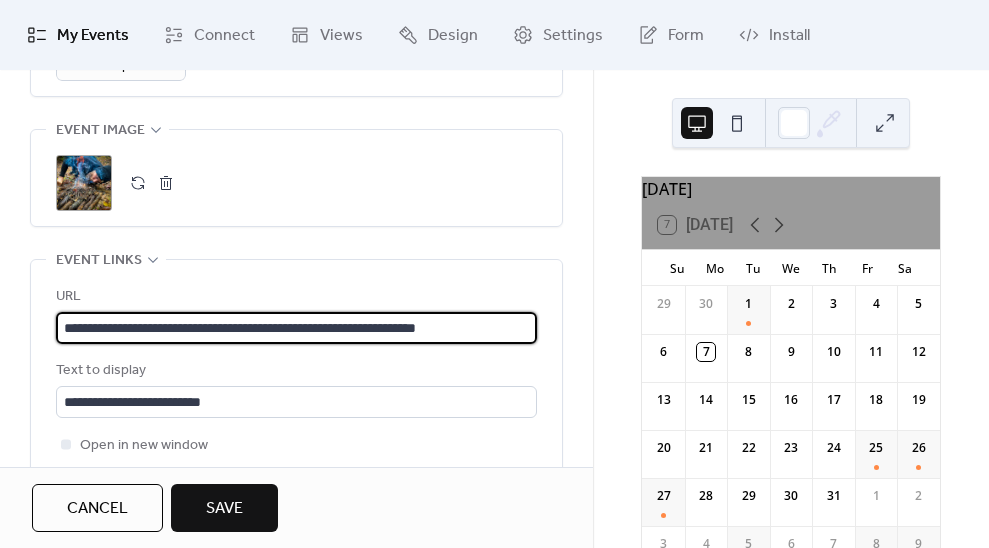 scroll, scrollTop: 0, scrollLeft: 0, axis: both 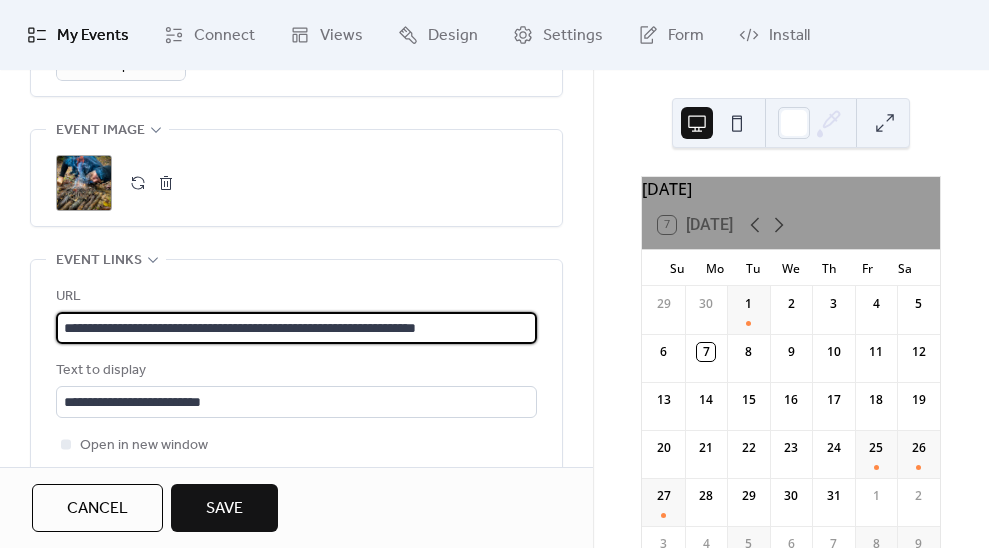 drag, startPoint x: 502, startPoint y: 327, endPoint x: -141, endPoint y: 298, distance: 643.6536 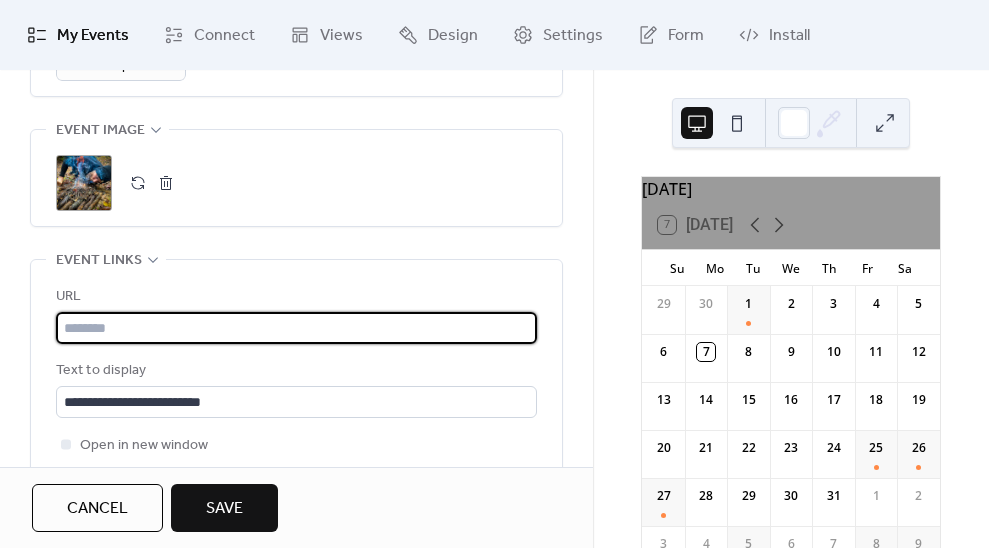paste on "**********" 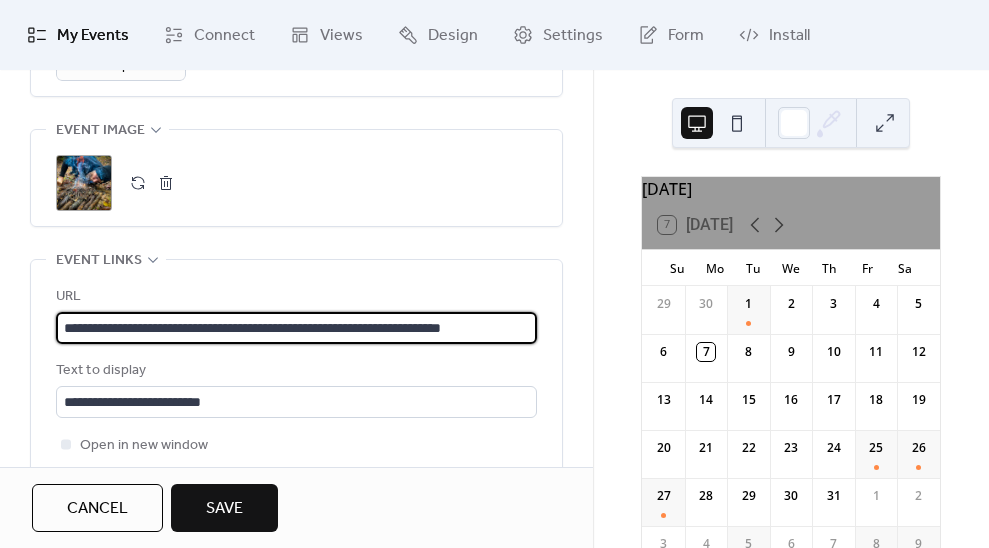 scroll, scrollTop: 0, scrollLeft: 0, axis: both 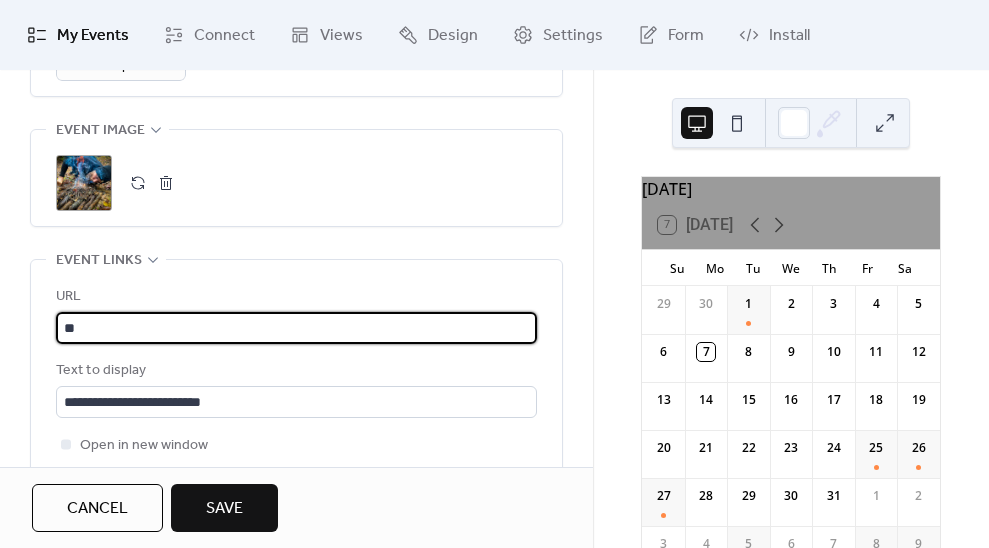 type on "*" 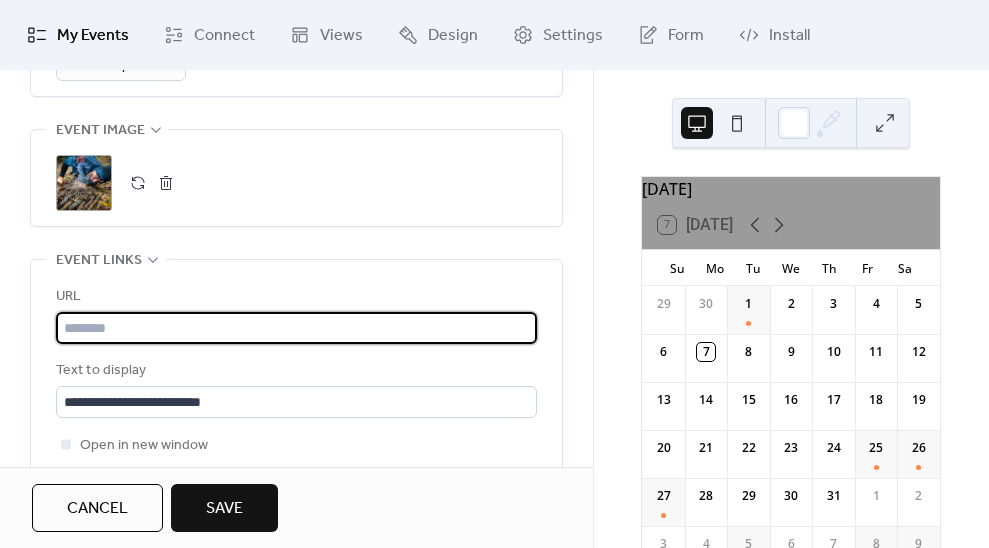 click at bounding box center [294, 328] 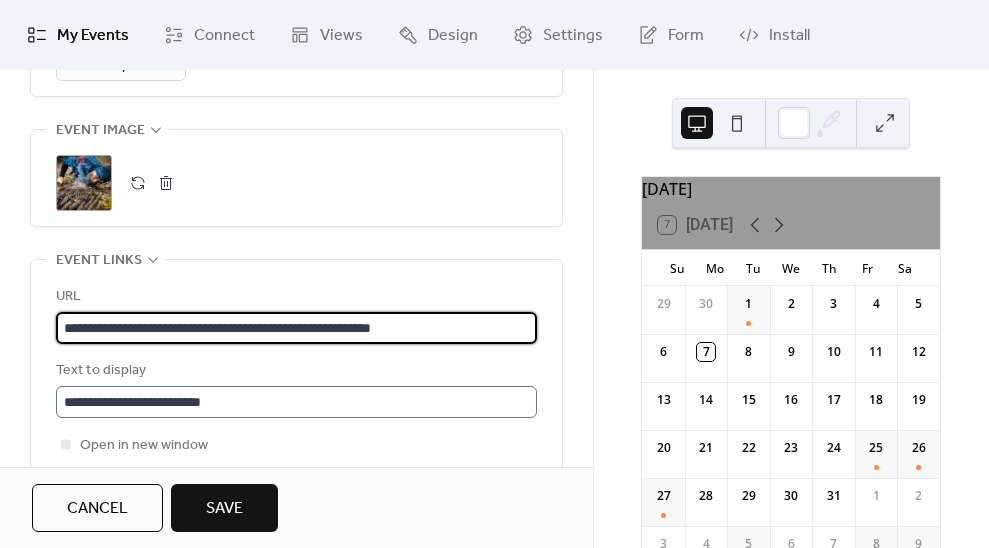 scroll, scrollTop: 0, scrollLeft: 0, axis: both 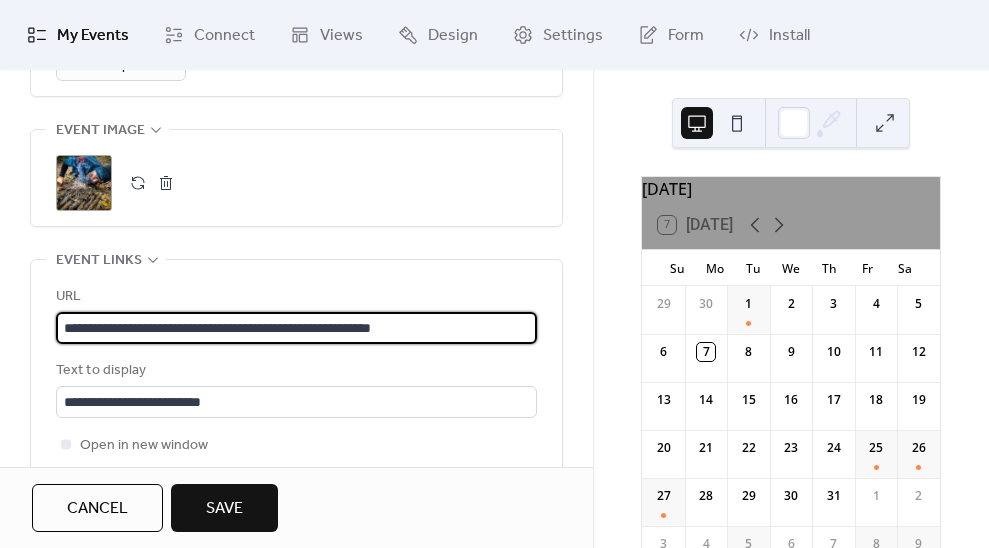 type on "**********" 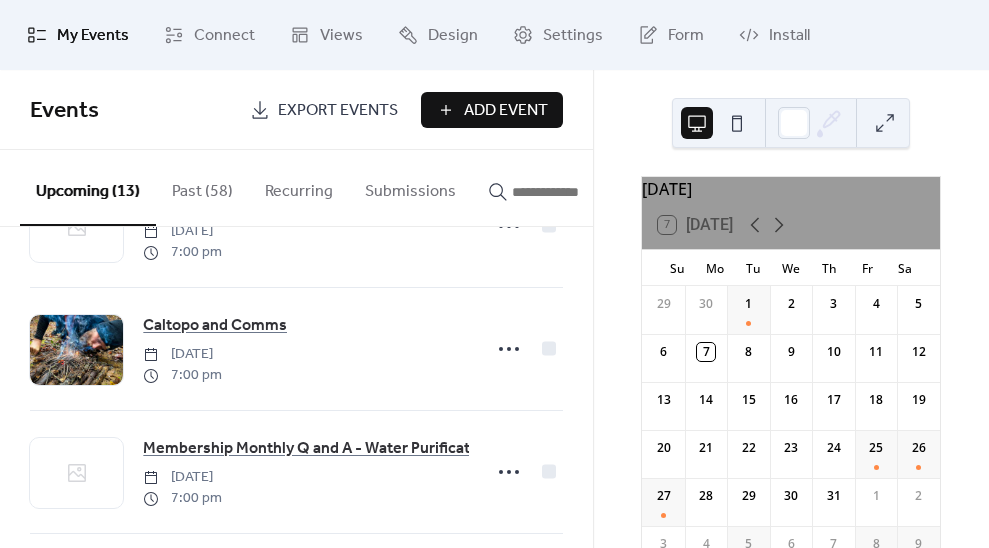 scroll, scrollTop: 880, scrollLeft: 0, axis: vertical 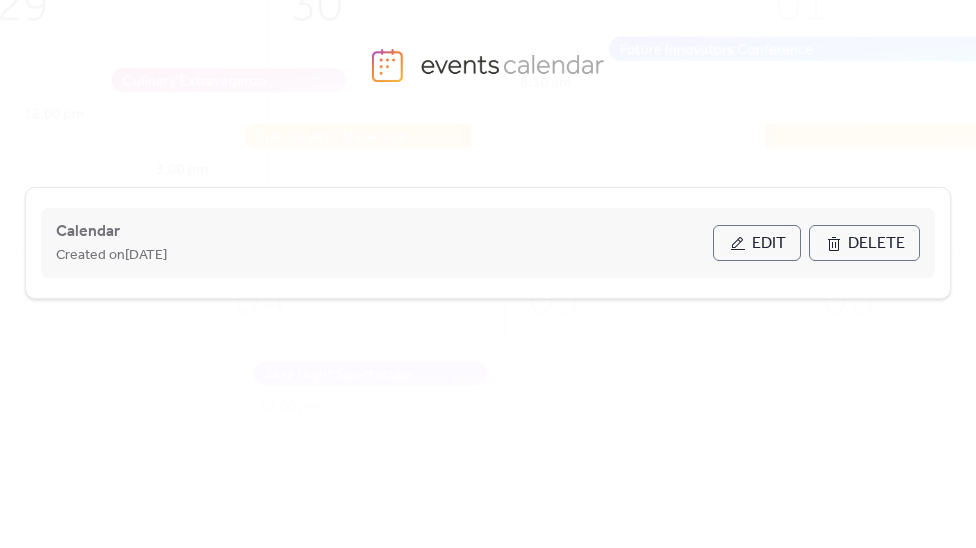 click on "Edit" at bounding box center [757, 243] 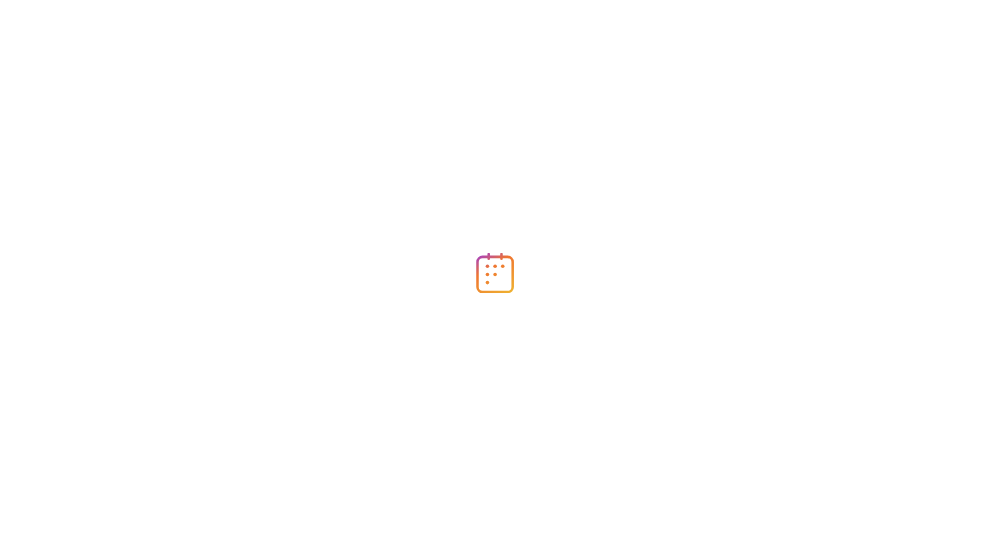scroll, scrollTop: 0, scrollLeft: 0, axis: both 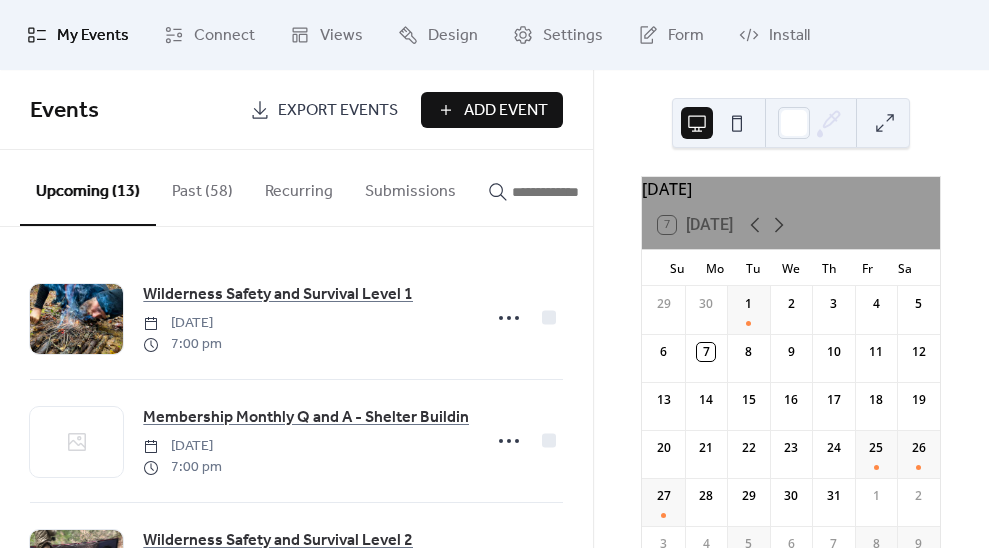click 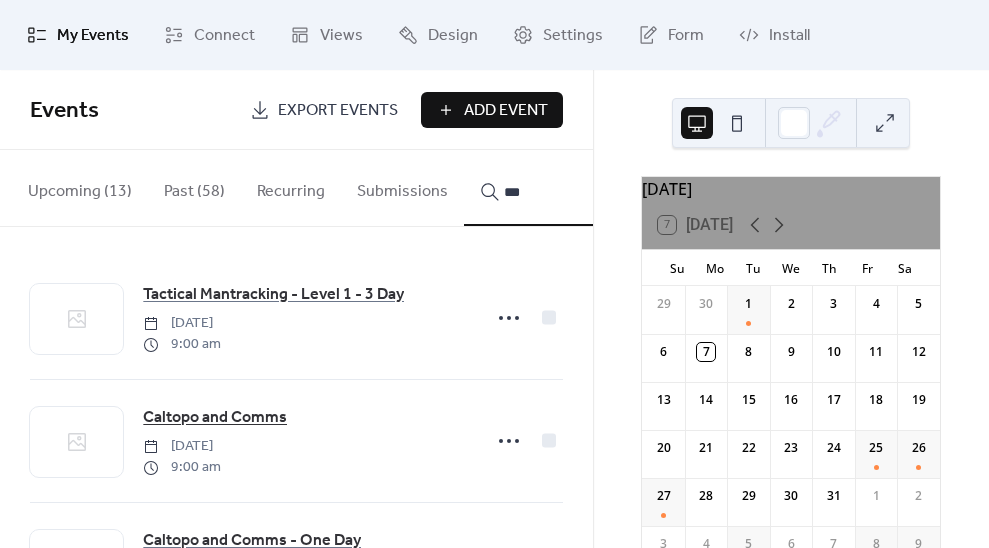 type on "***" 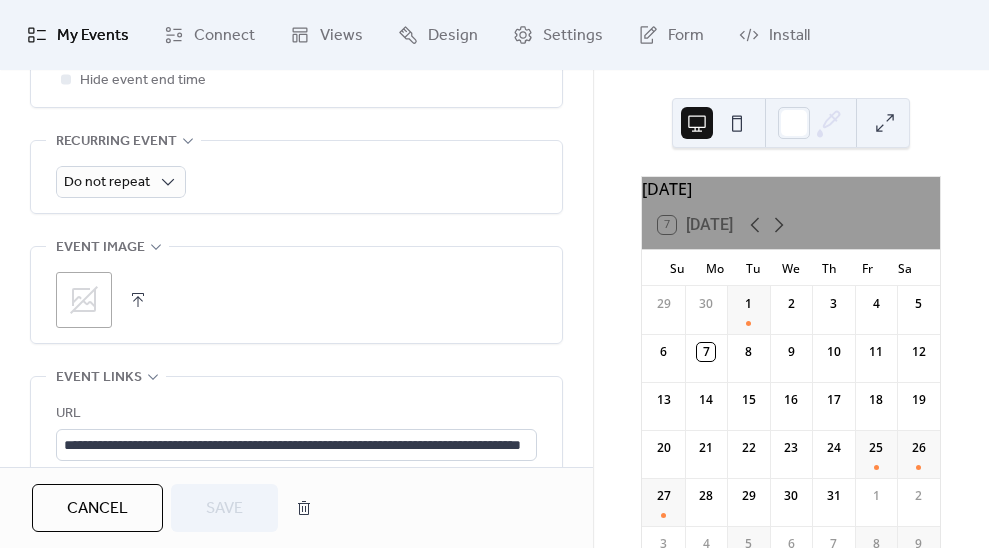 scroll, scrollTop: 1040, scrollLeft: 0, axis: vertical 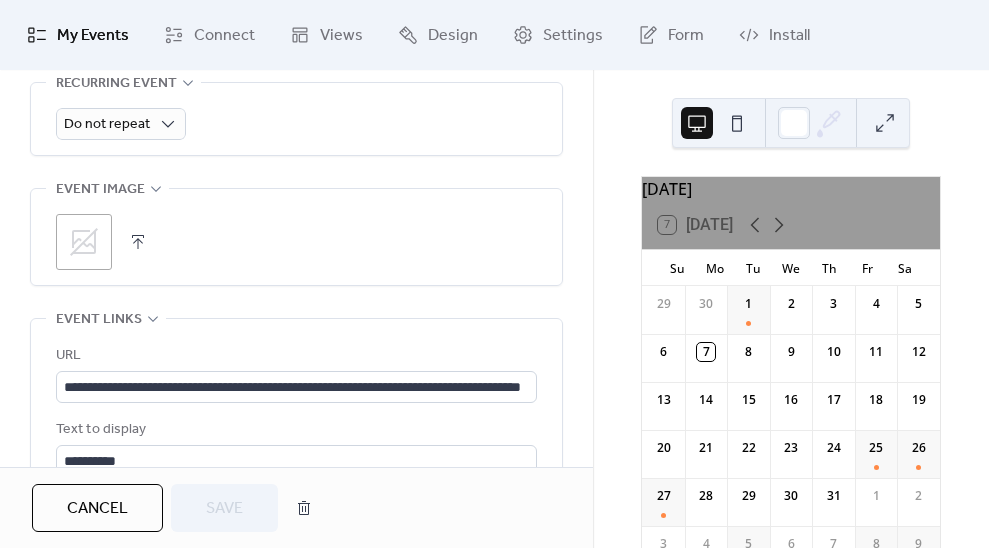 click 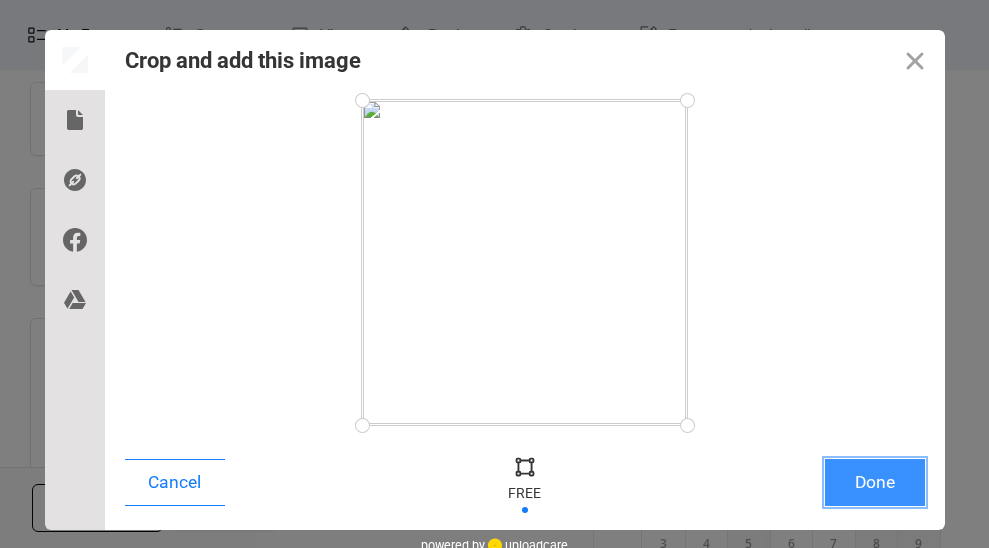 click on "Done" at bounding box center [875, 482] 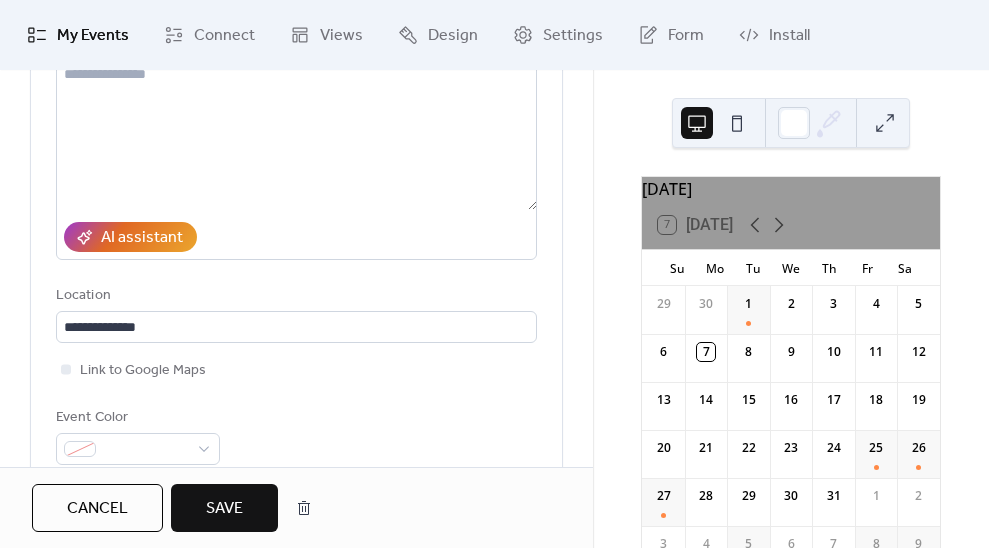 scroll, scrollTop: 400, scrollLeft: 0, axis: vertical 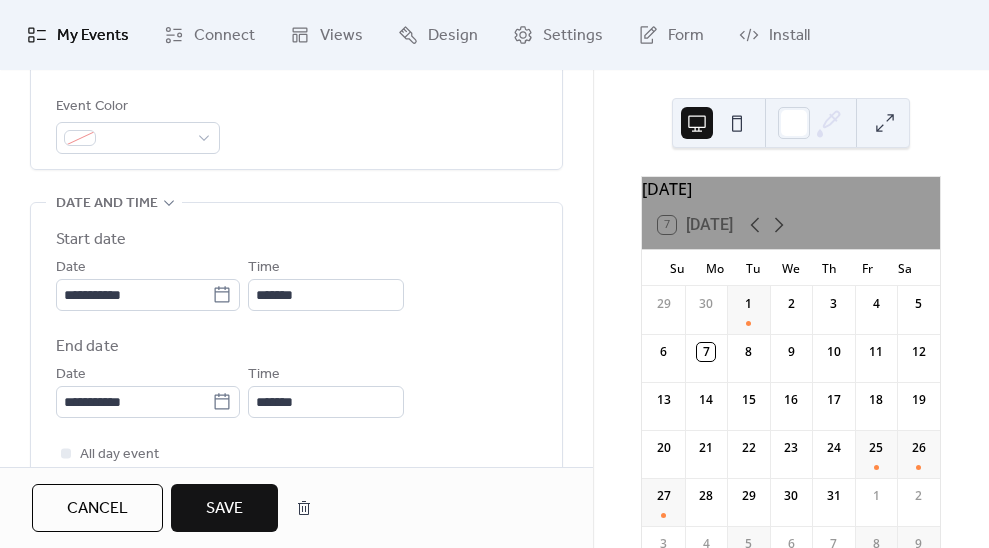 click on "Cancel" at bounding box center (97, 508) 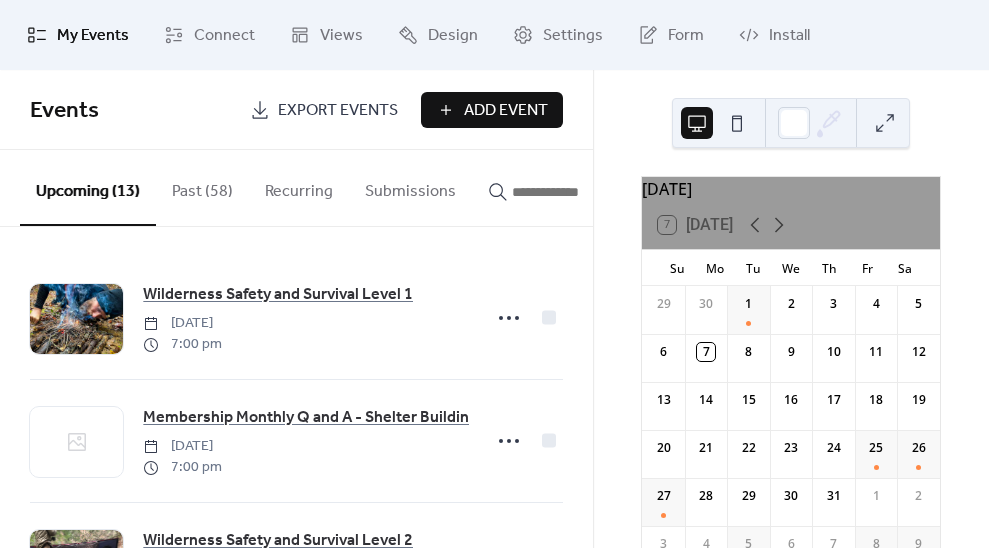 click 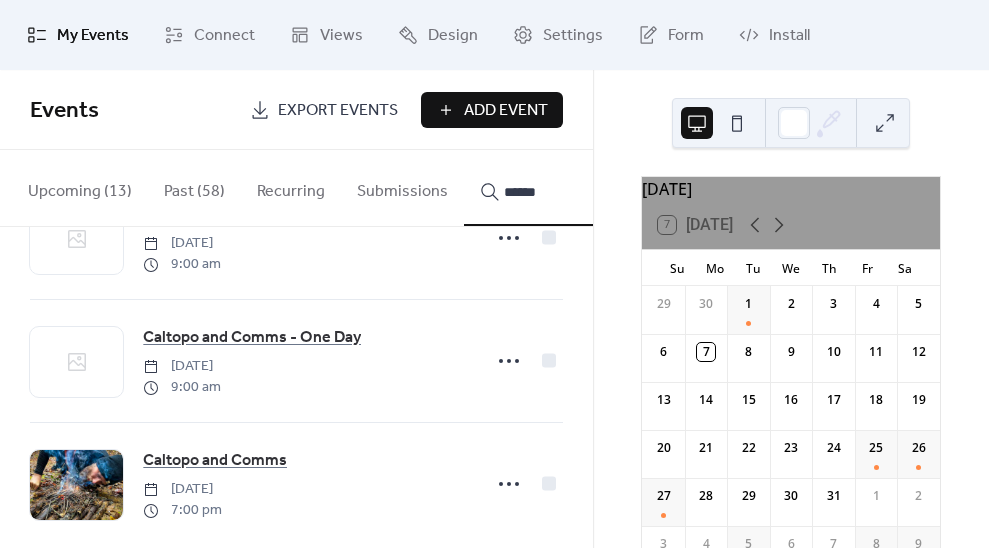 scroll, scrollTop: 113, scrollLeft: 0, axis: vertical 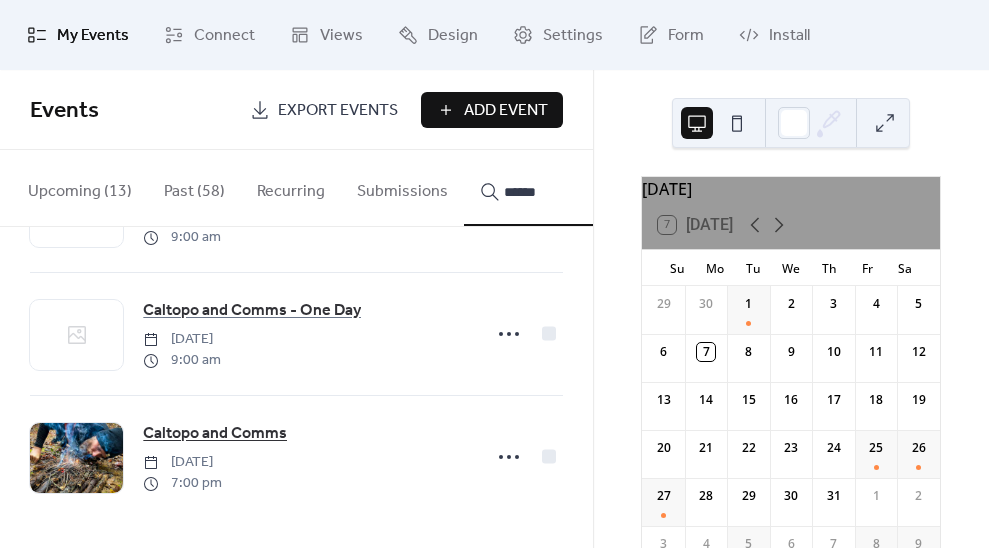 type on "******" 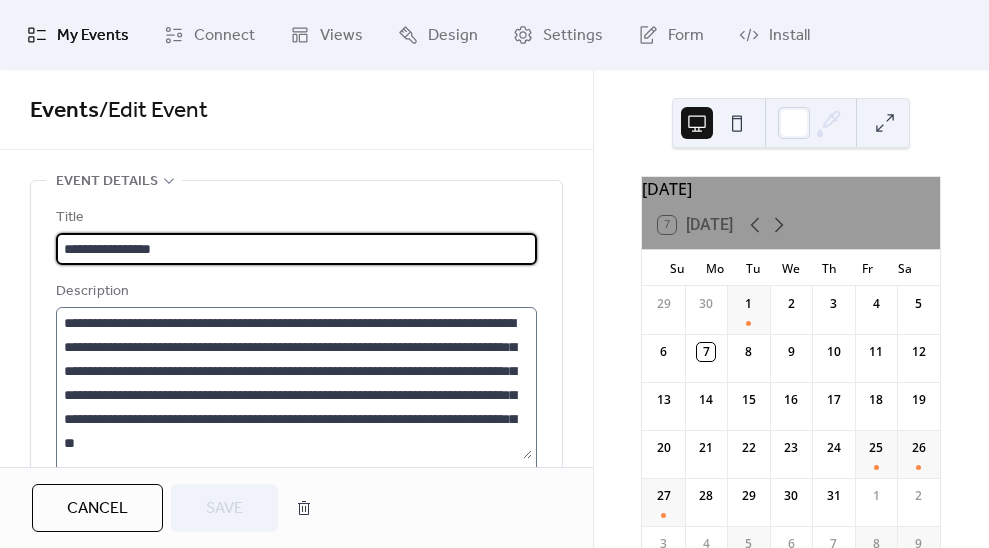scroll, scrollTop: 119, scrollLeft: 0, axis: vertical 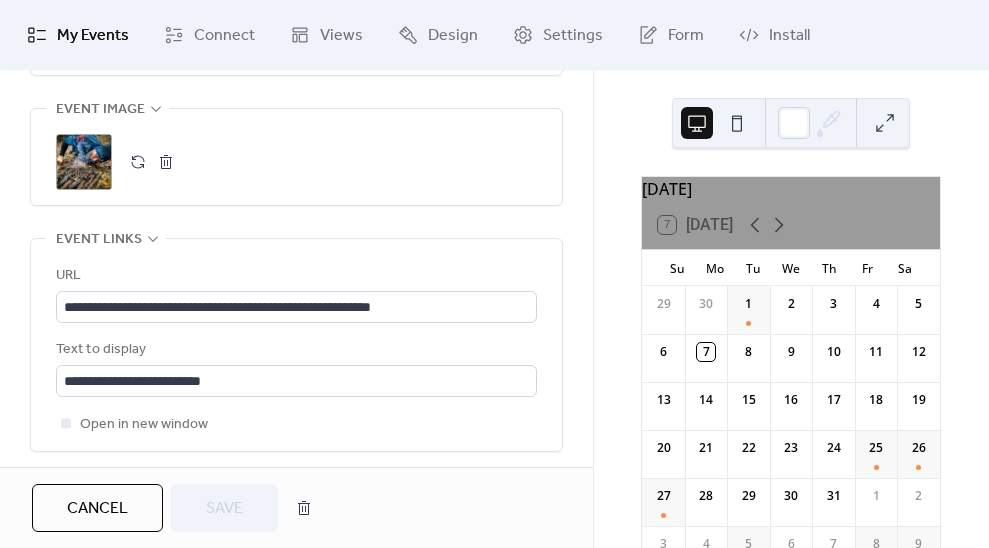 click at bounding box center [166, 162] 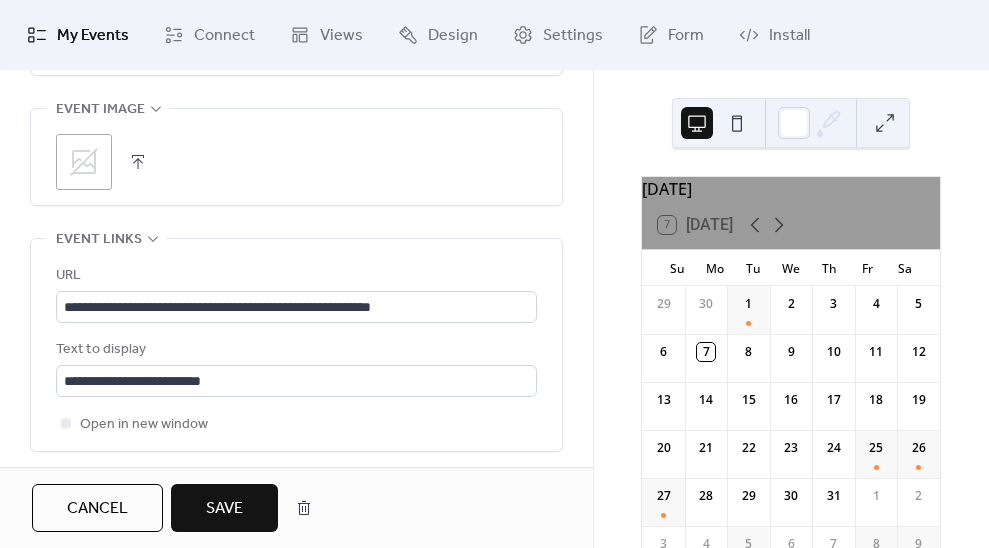 click at bounding box center (138, 162) 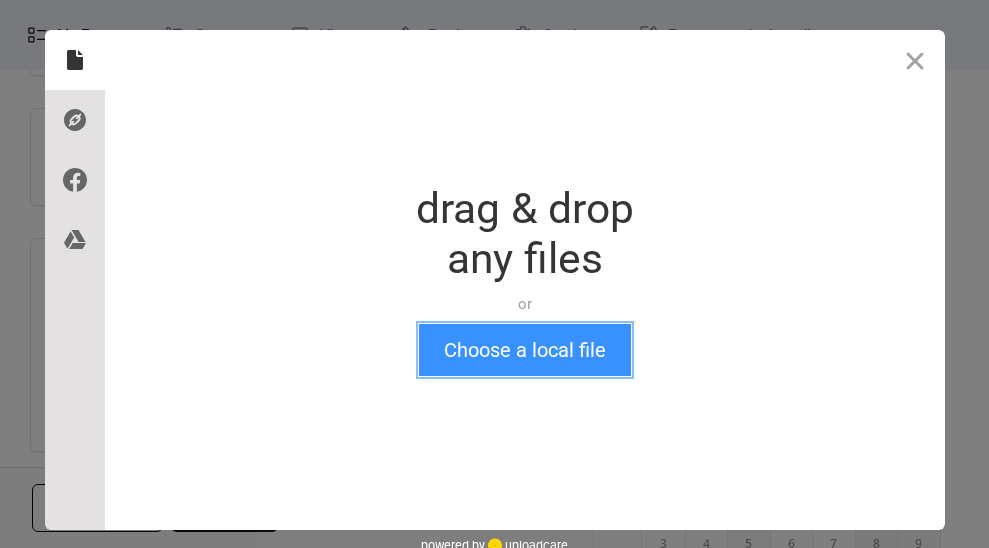 click on "Choose a local file" at bounding box center [525, 350] 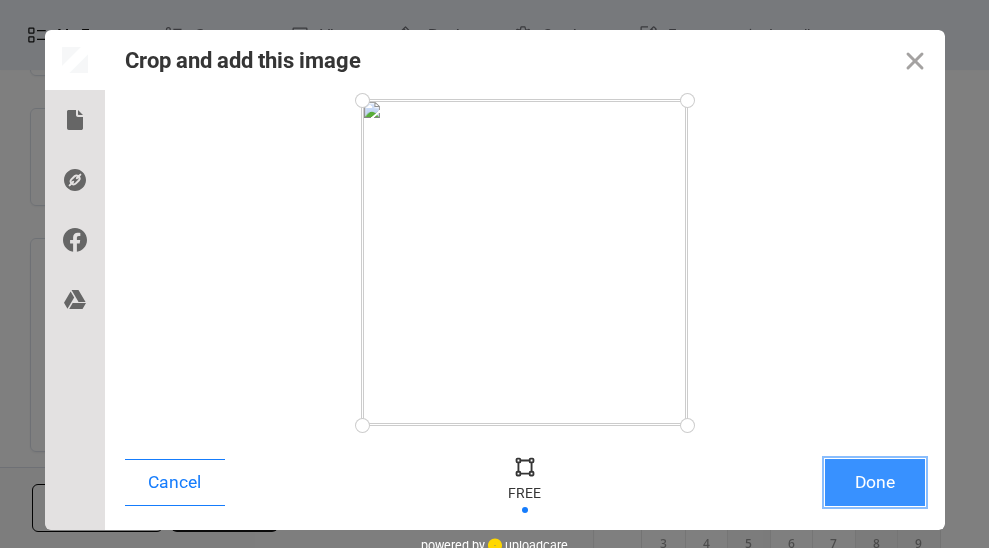 click on "Done" at bounding box center (875, 482) 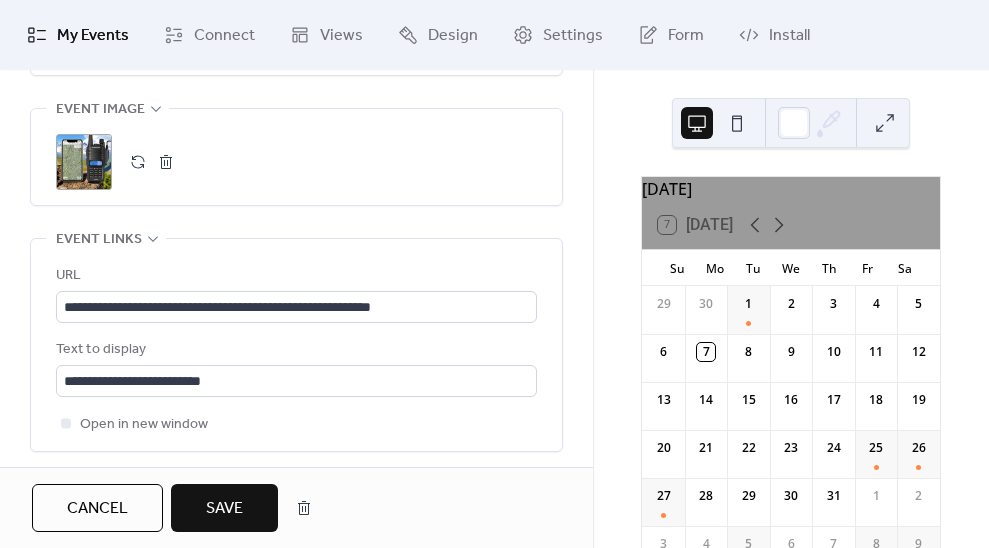 click on "Save" at bounding box center (224, 509) 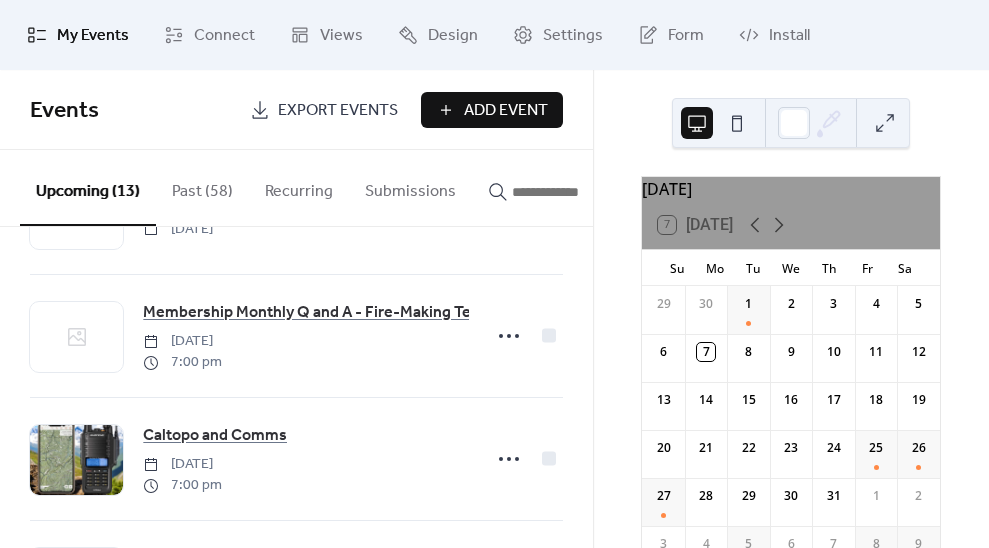 scroll, scrollTop: 800, scrollLeft: 0, axis: vertical 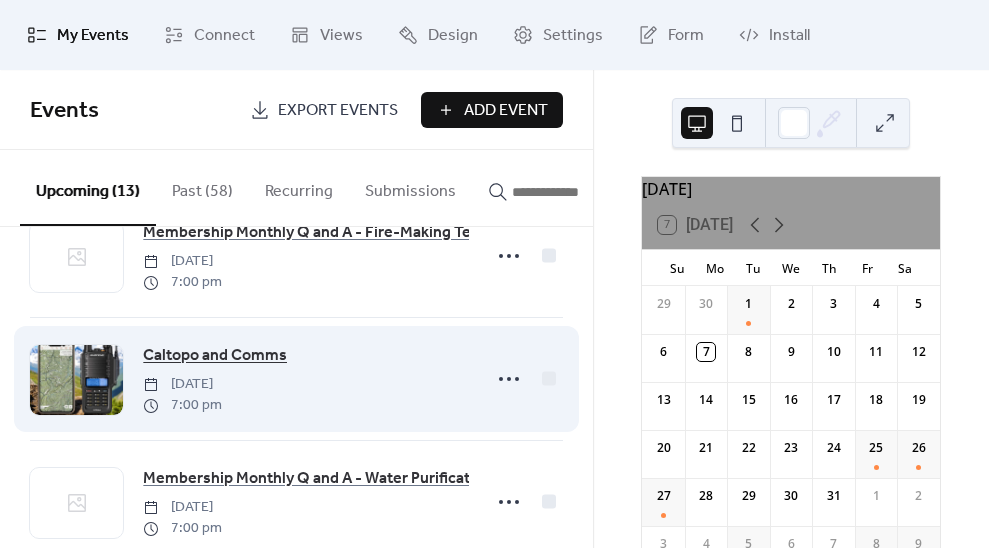 click on "Caltopo and Comms" at bounding box center [215, 356] 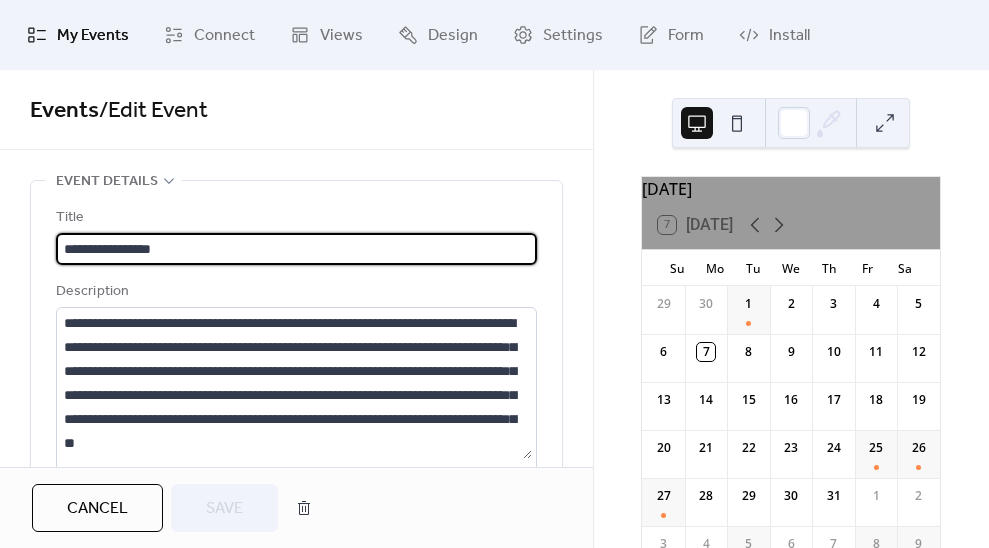 scroll, scrollTop: 119, scrollLeft: 0, axis: vertical 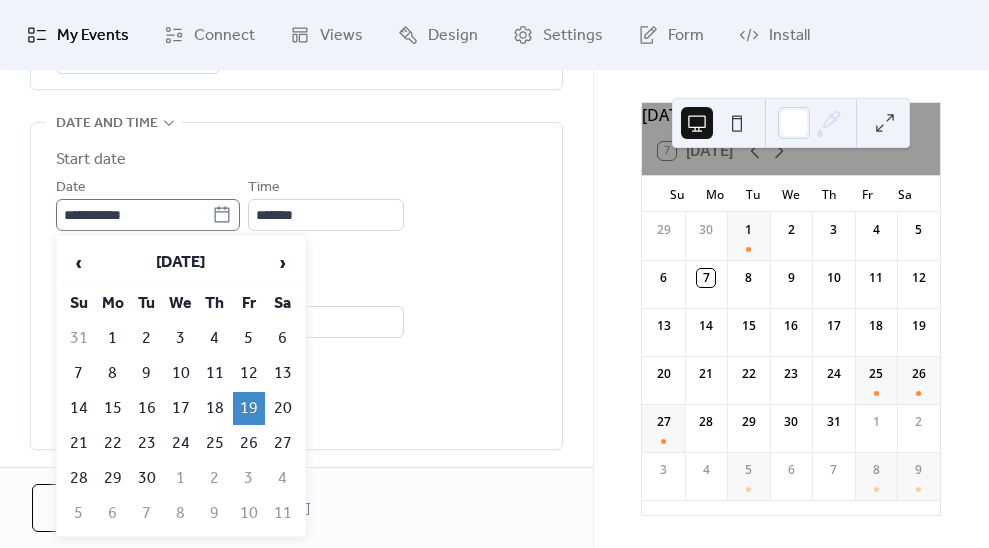 click 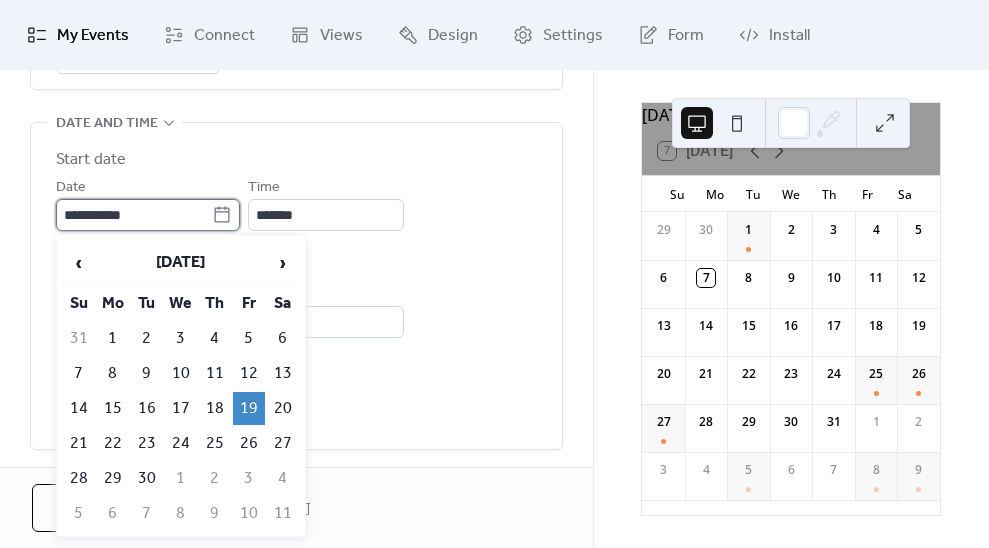 click on "**********" at bounding box center [134, 215] 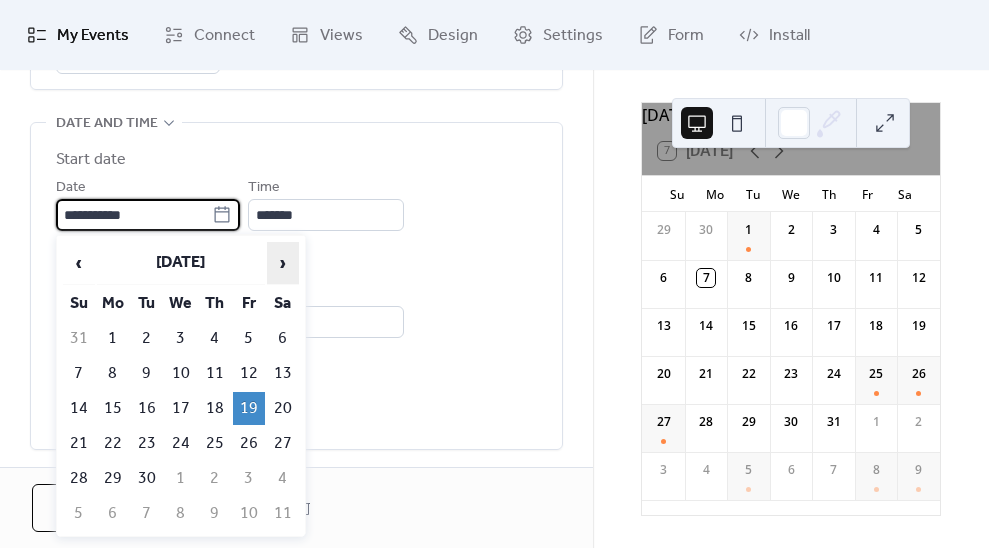 click on "›" at bounding box center (283, 263) 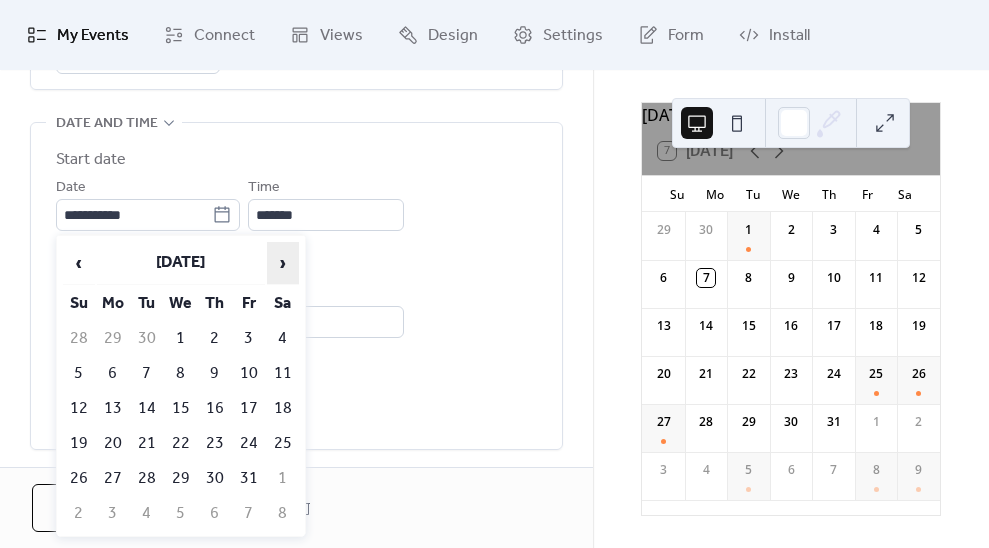 click on "›" at bounding box center (283, 263) 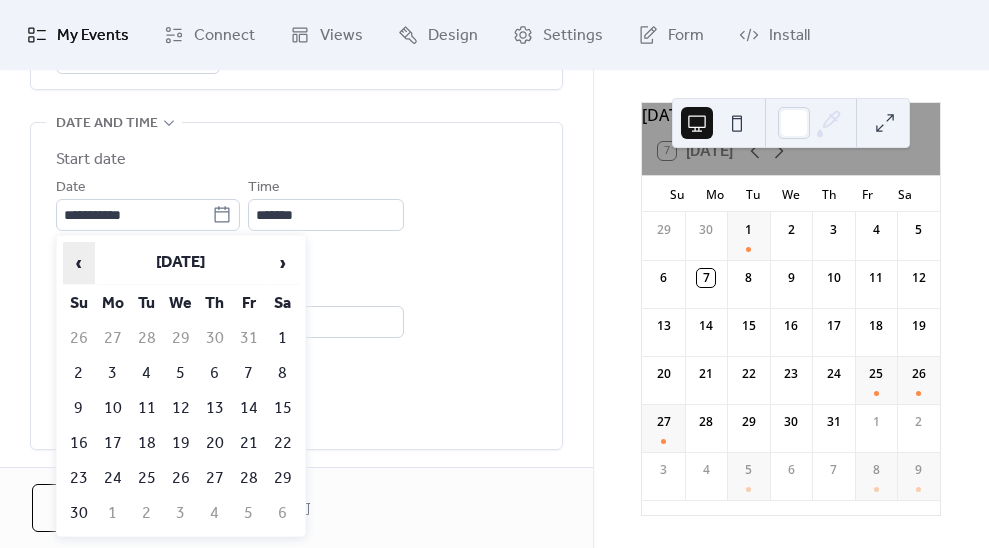 click on "‹" at bounding box center (79, 263) 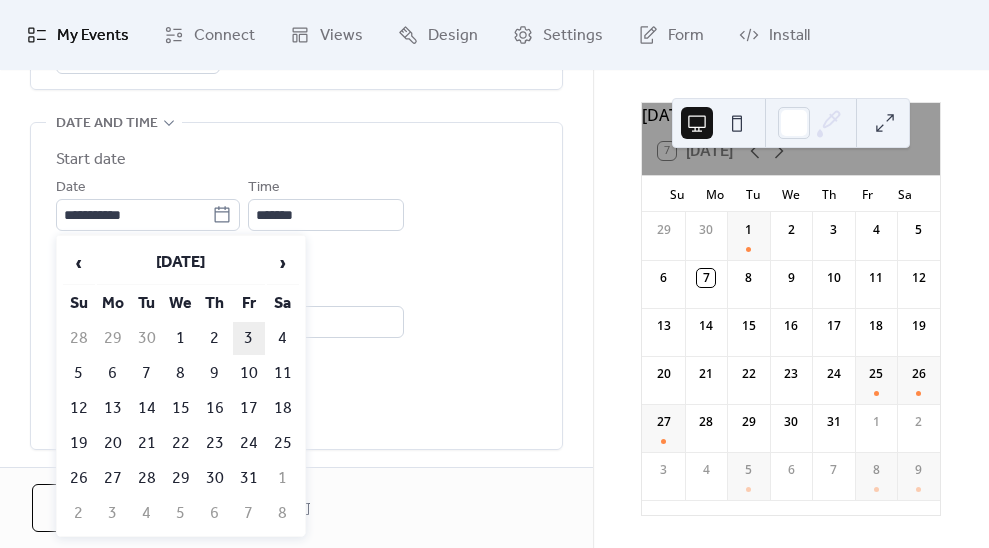 click on "3" at bounding box center [249, 338] 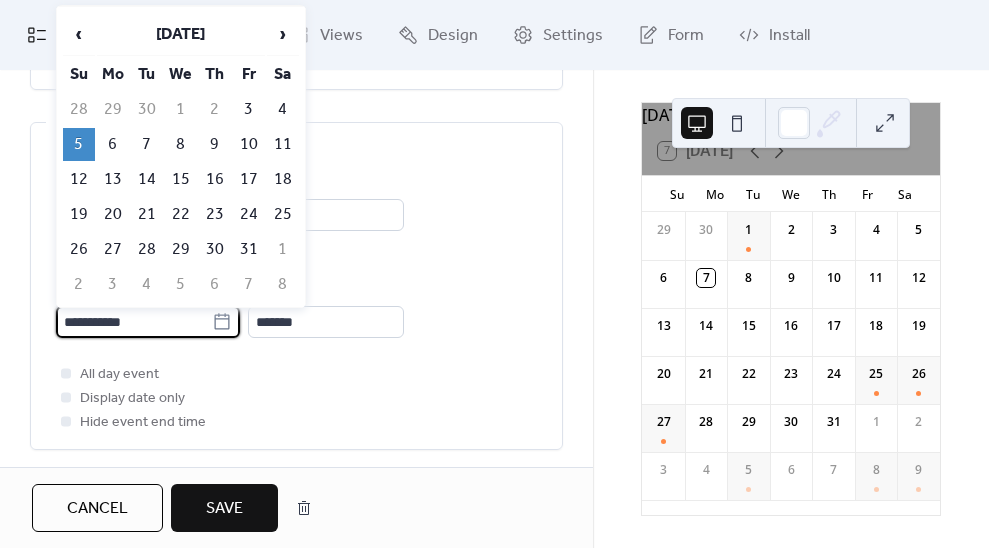 click on "**********" at bounding box center [134, 322] 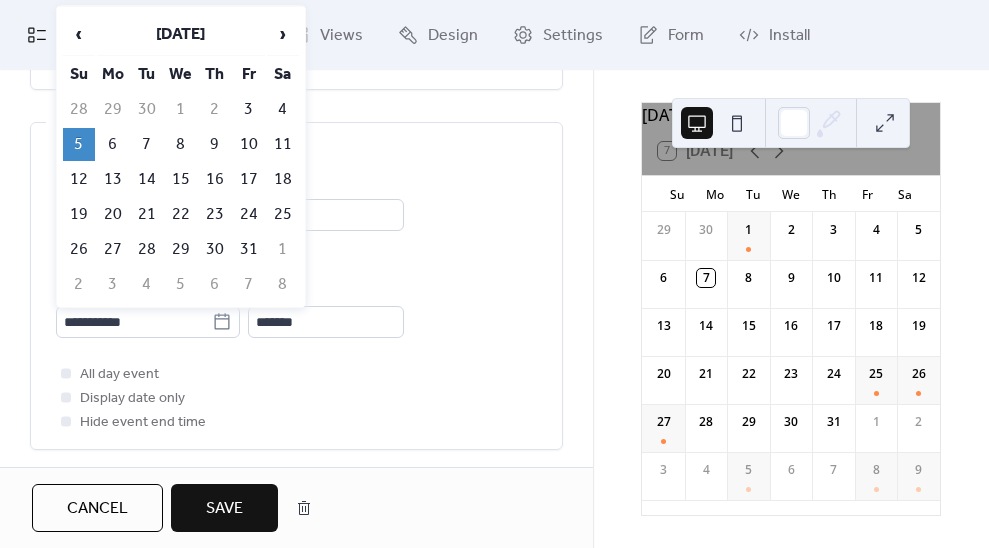 click on "5" at bounding box center (79, 144) 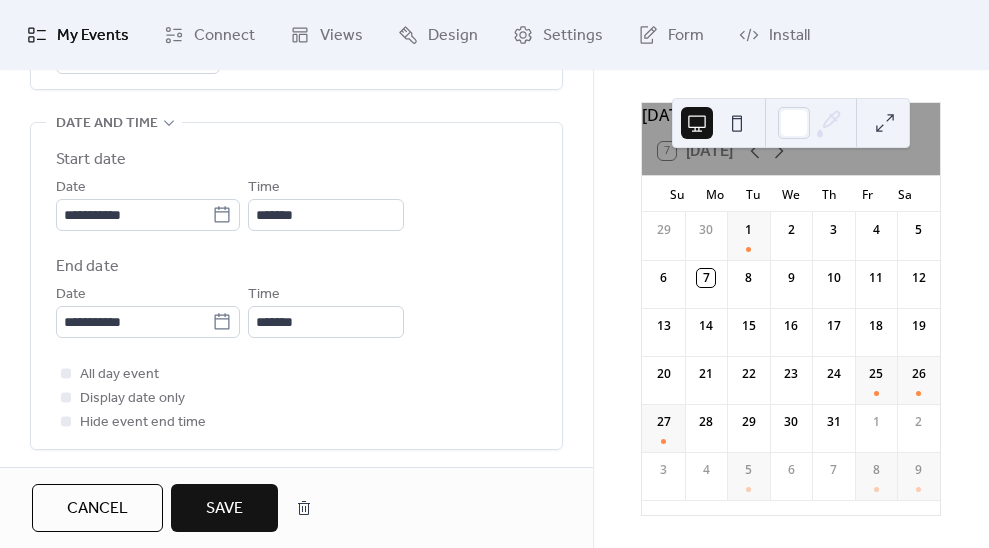 click on "Save" at bounding box center [224, 509] 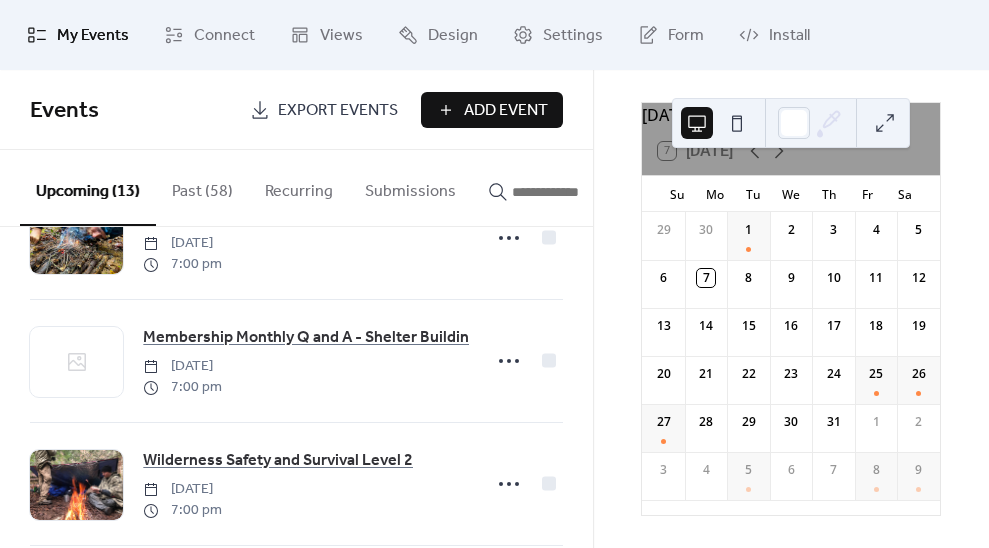 scroll, scrollTop: 0, scrollLeft: 0, axis: both 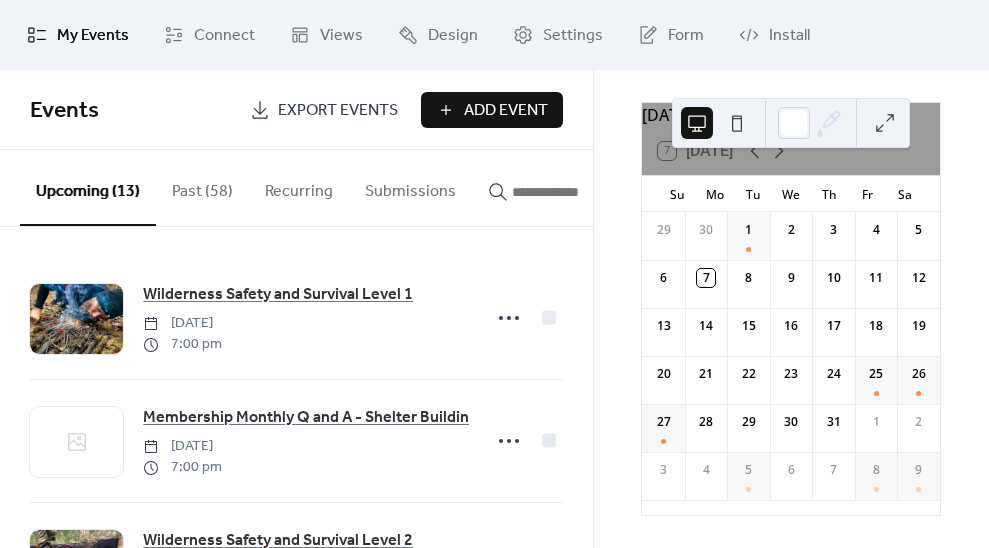 click 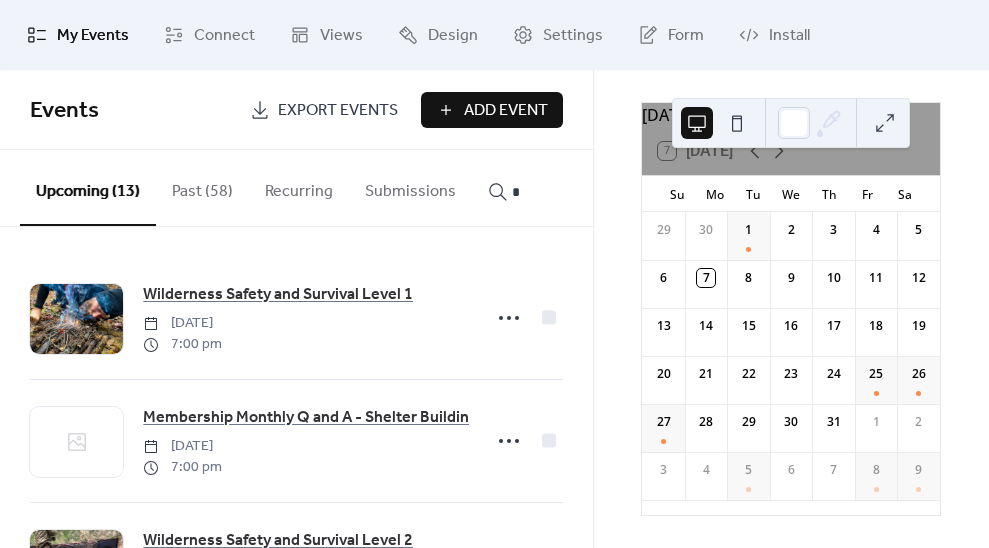 scroll, scrollTop: 0, scrollLeft: 8, axis: horizontal 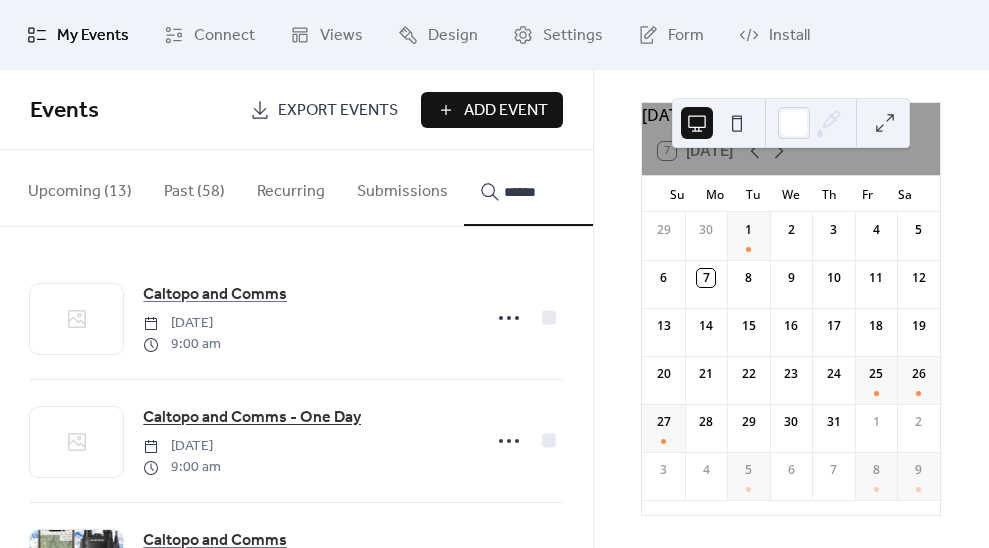 type on "******" 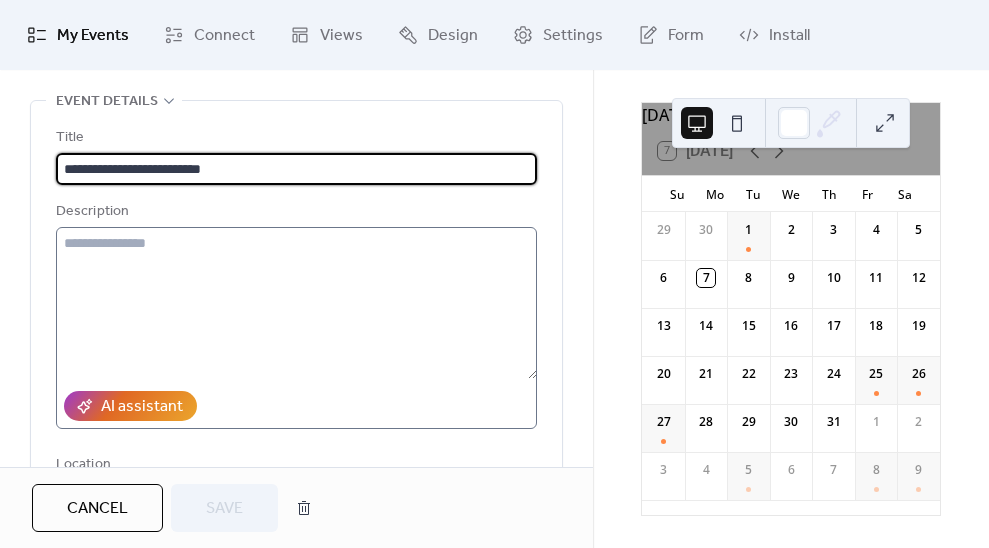 scroll, scrollTop: 0, scrollLeft: 0, axis: both 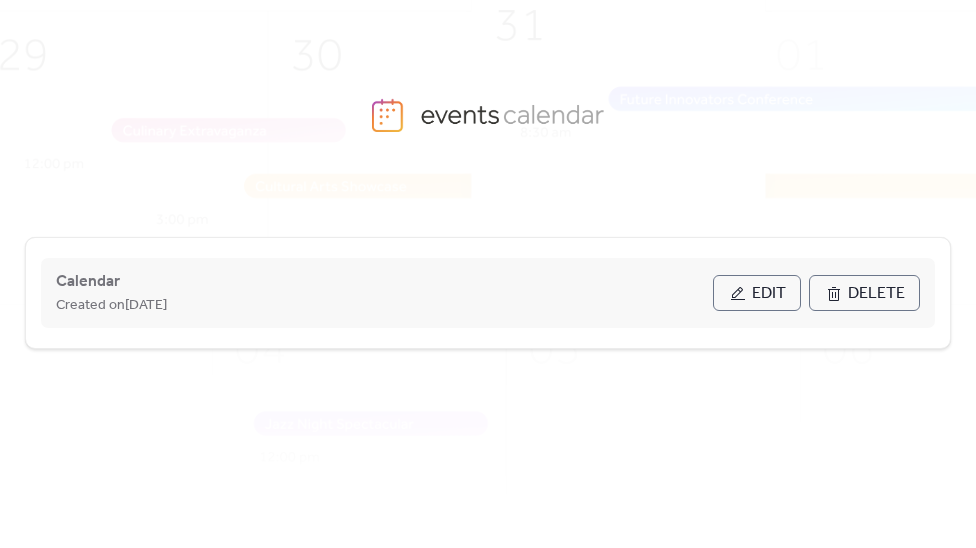 click on "Edit" at bounding box center (757, 293) 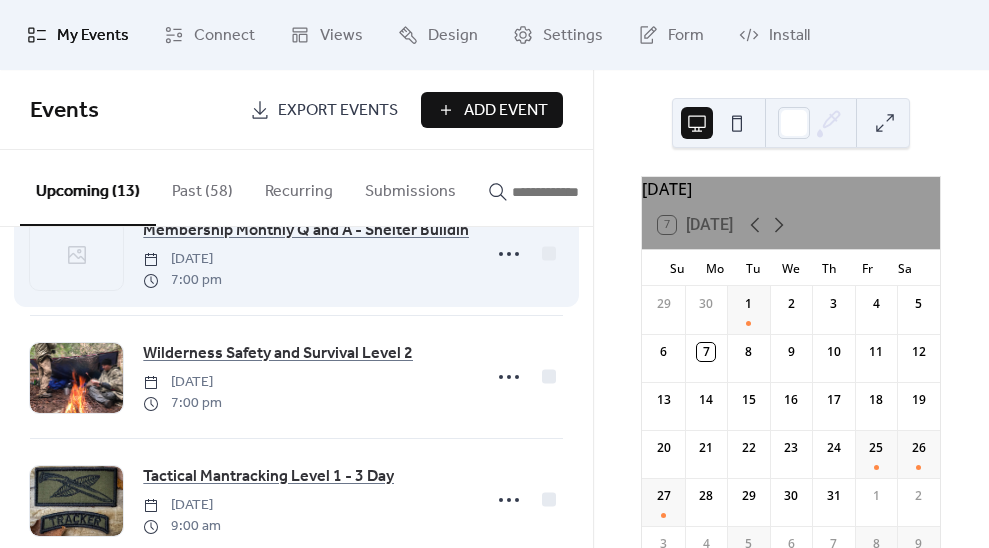scroll, scrollTop: 160, scrollLeft: 0, axis: vertical 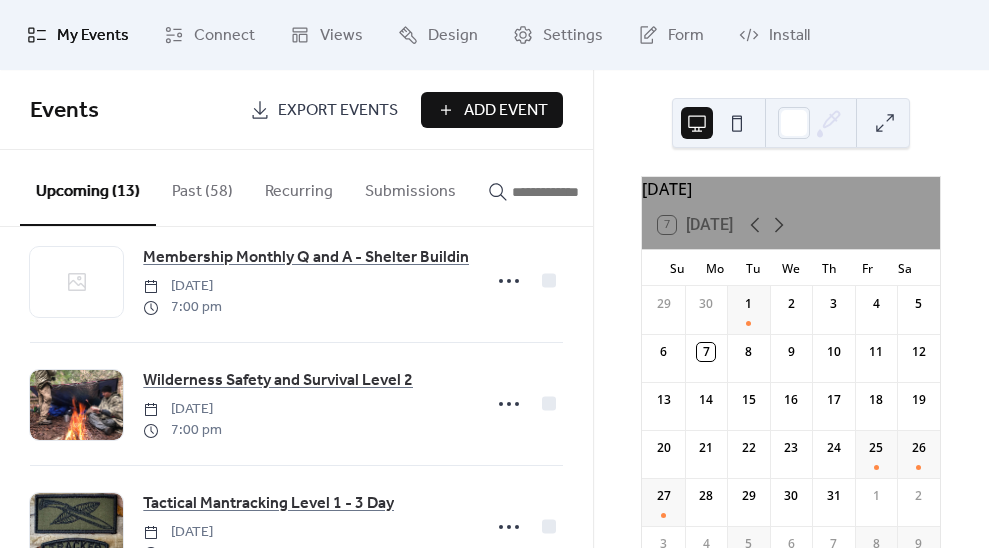 click on "Add Event" at bounding box center (506, 111) 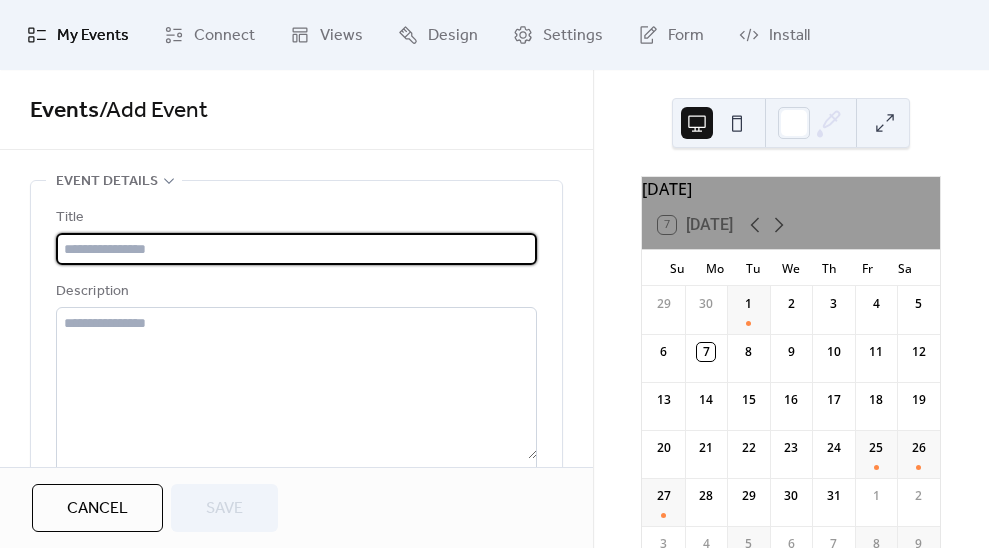 click at bounding box center [296, 249] 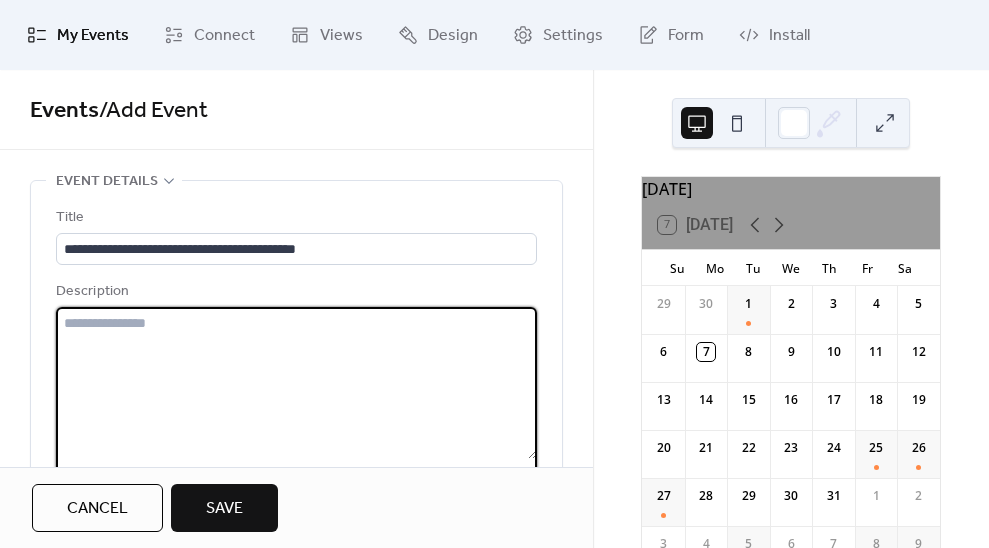 click at bounding box center (296, 383) 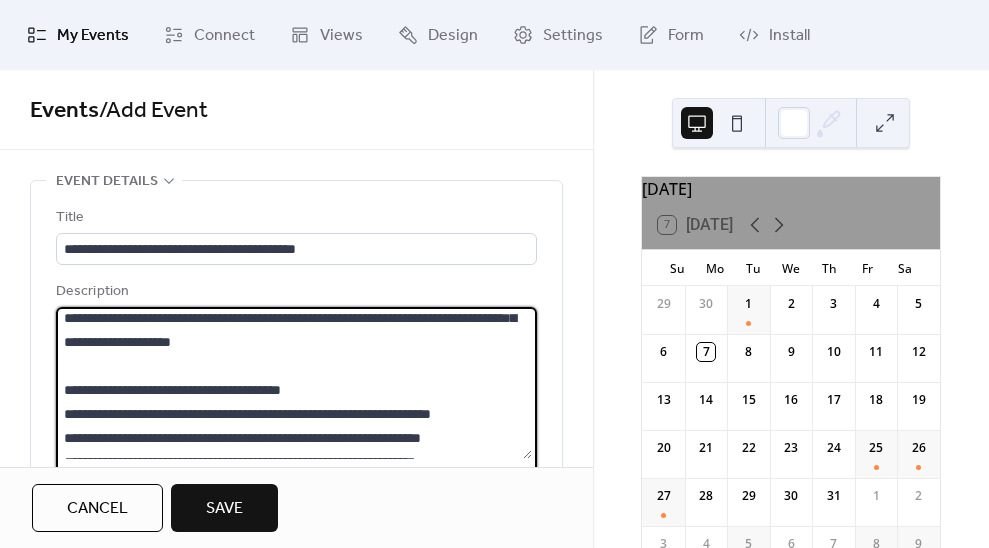 scroll, scrollTop: 80, scrollLeft: 0, axis: vertical 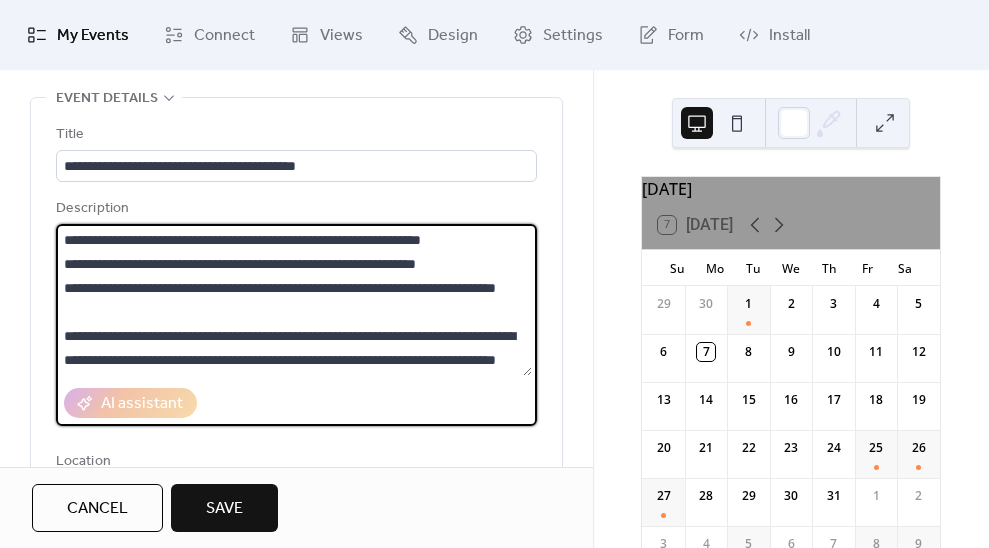 drag, startPoint x: 59, startPoint y: 334, endPoint x: 231, endPoint y: 256, distance: 188.85974 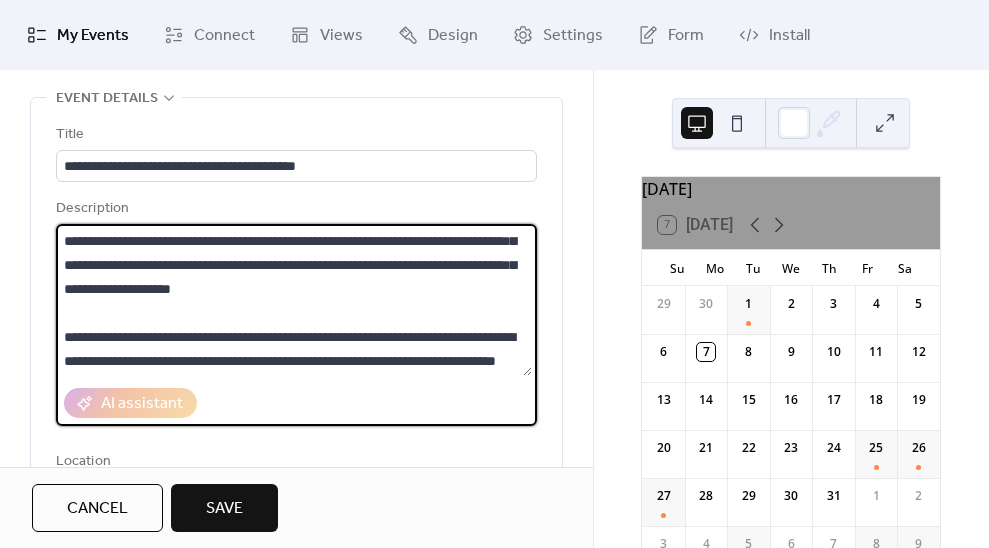 scroll, scrollTop: 48, scrollLeft: 0, axis: vertical 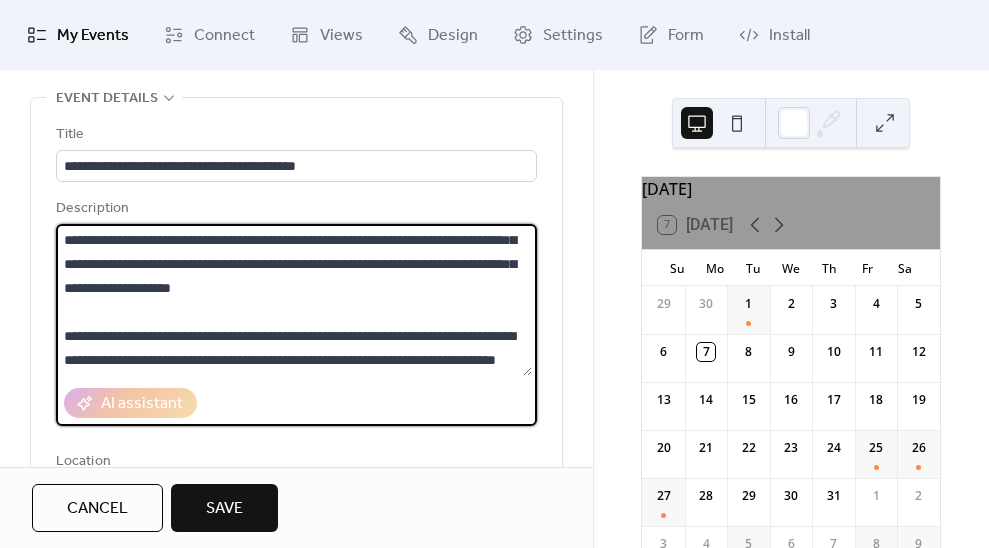 type on "**********" 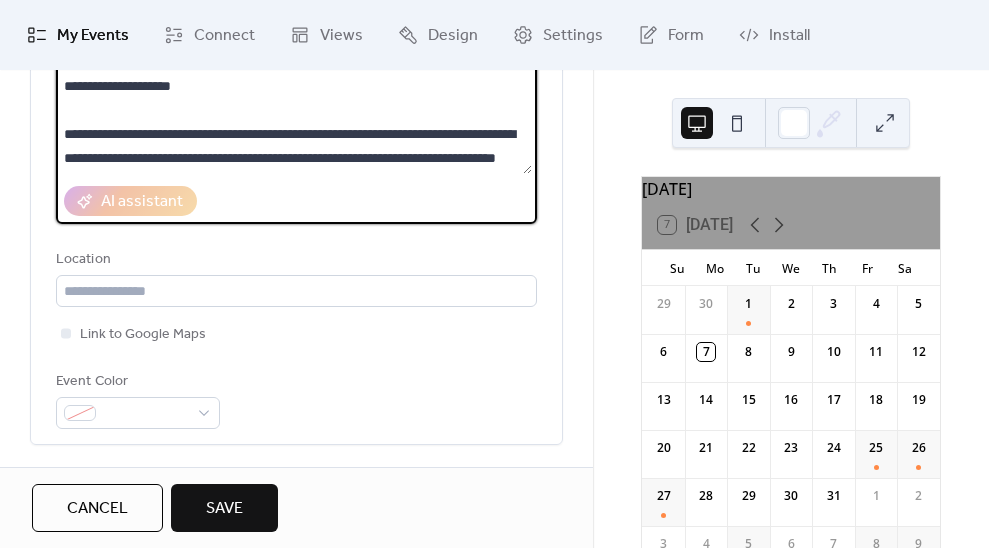 scroll, scrollTop: 403, scrollLeft: 0, axis: vertical 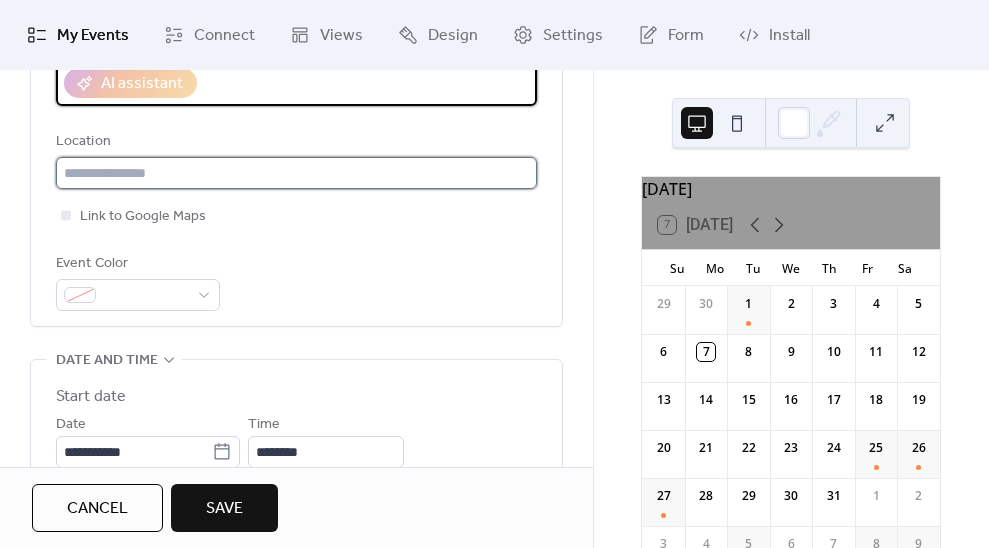 click at bounding box center [296, 173] 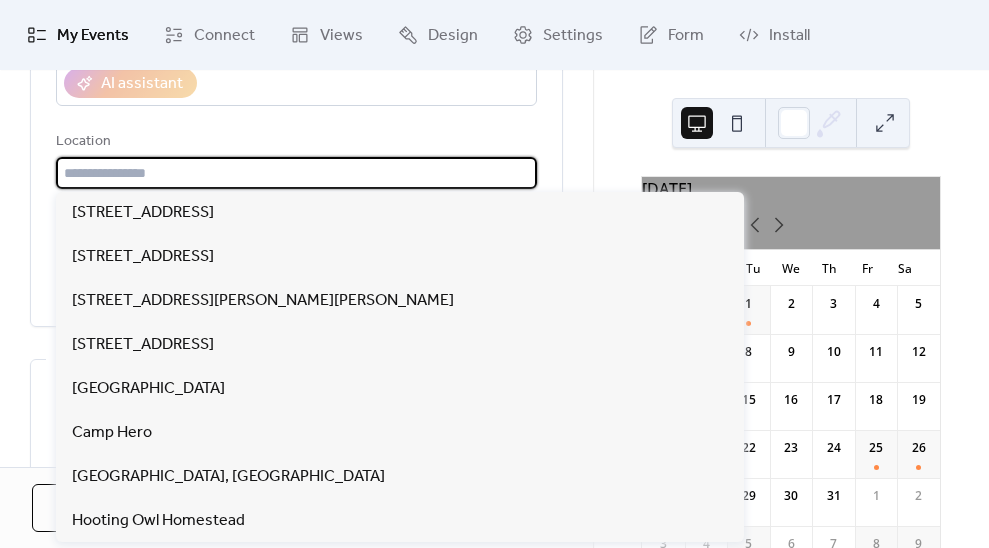 click on "Location" at bounding box center (294, 142) 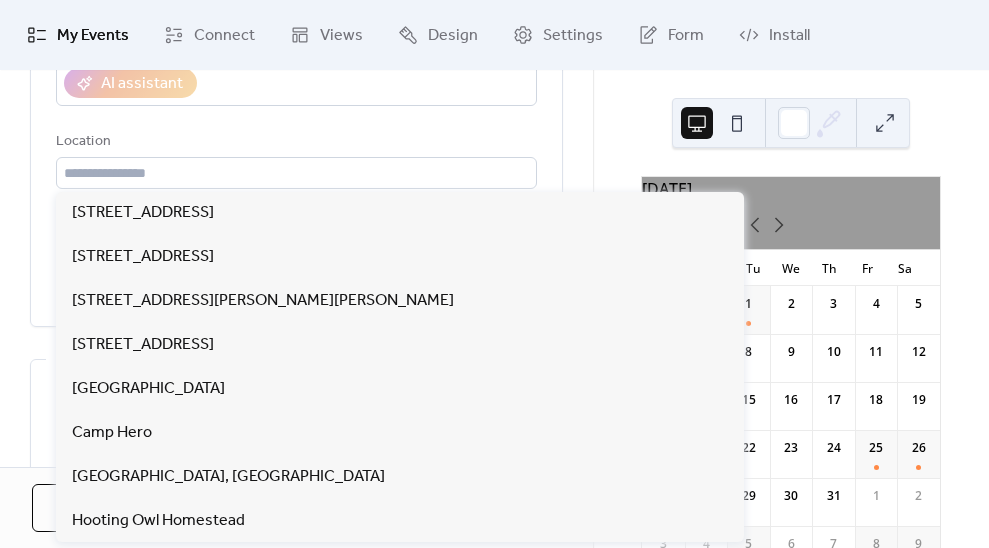 click on "**********" at bounding box center (296, 57) 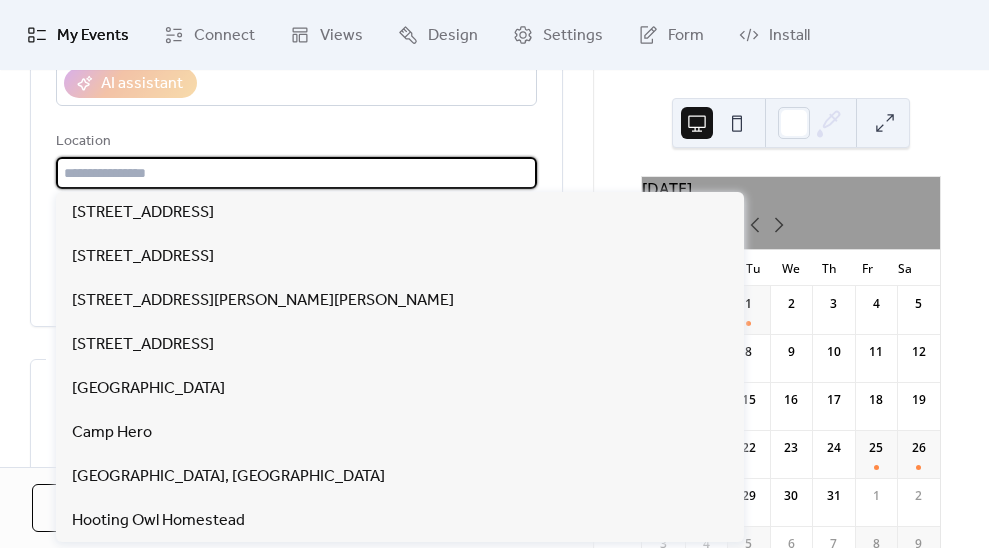 click at bounding box center (296, 173) 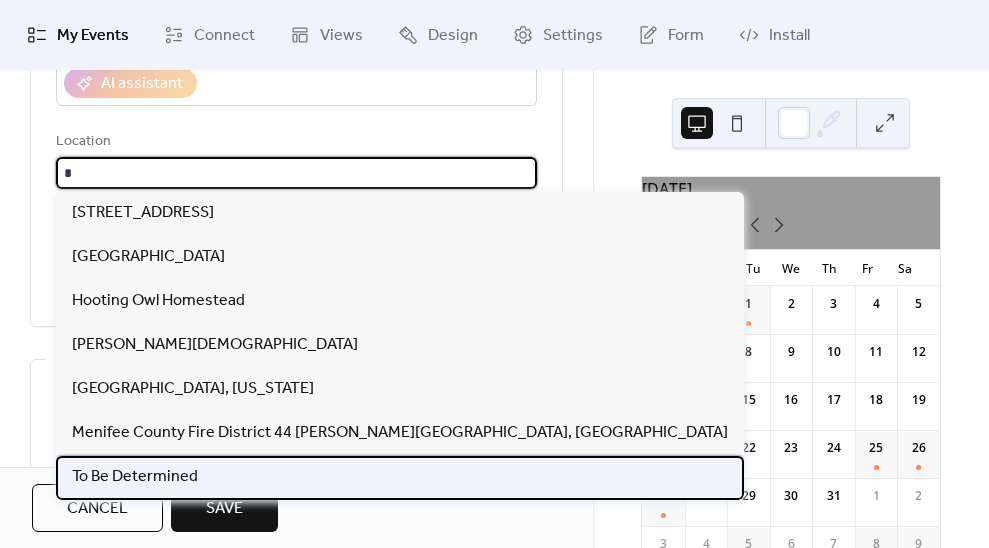 click on "To Be Determined" at bounding box center [135, 477] 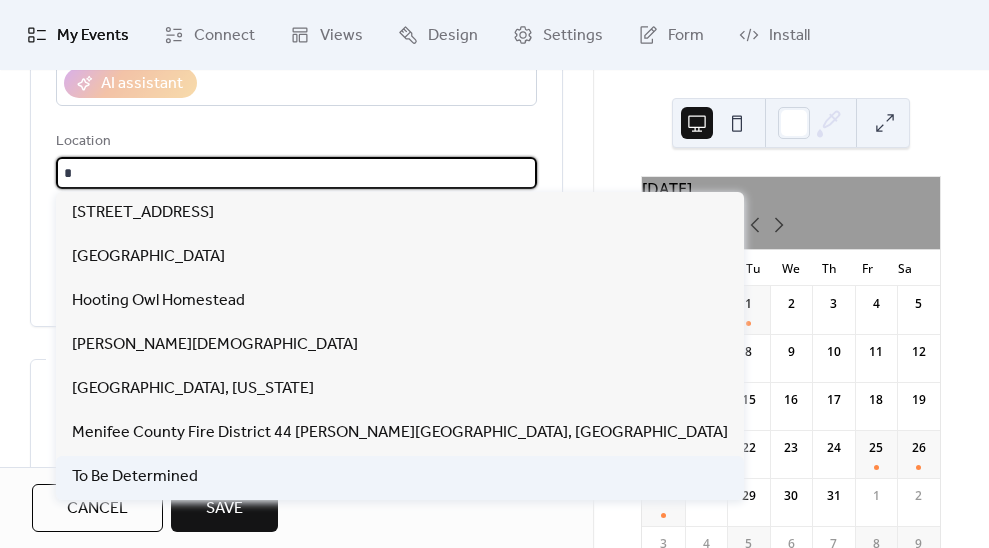 type on "**********" 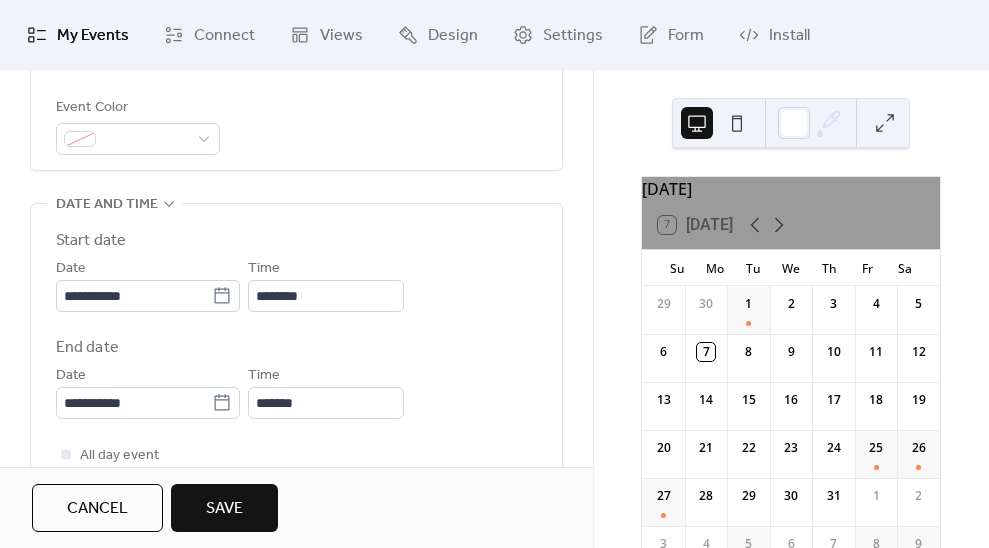 scroll, scrollTop: 563, scrollLeft: 0, axis: vertical 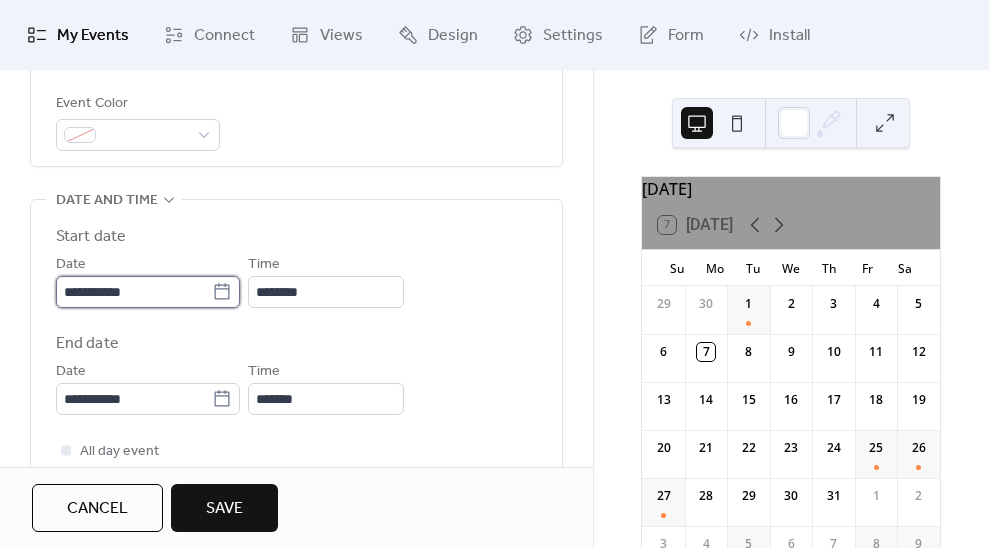 click on "**********" at bounding box center [134, 292] 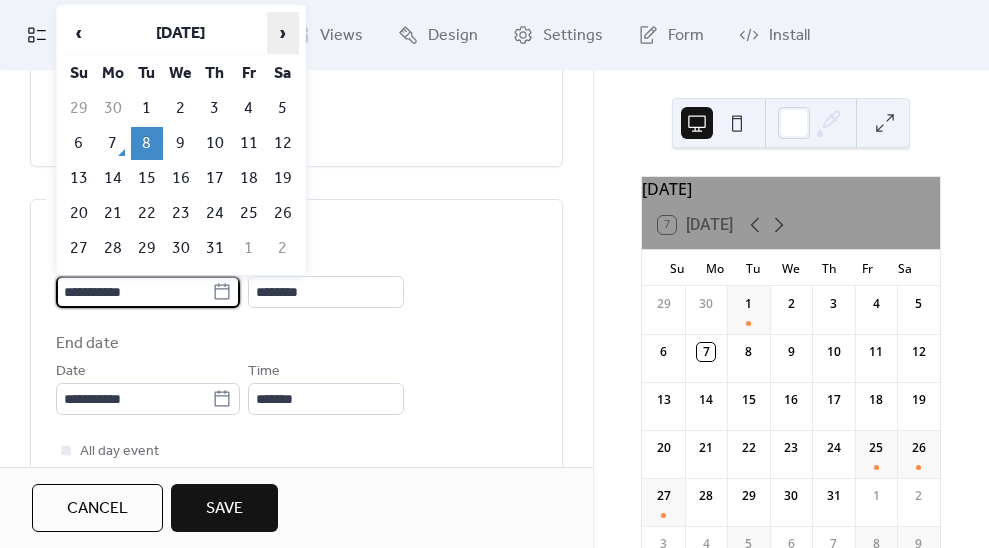 click on "›" at bounding box center [283, 33] 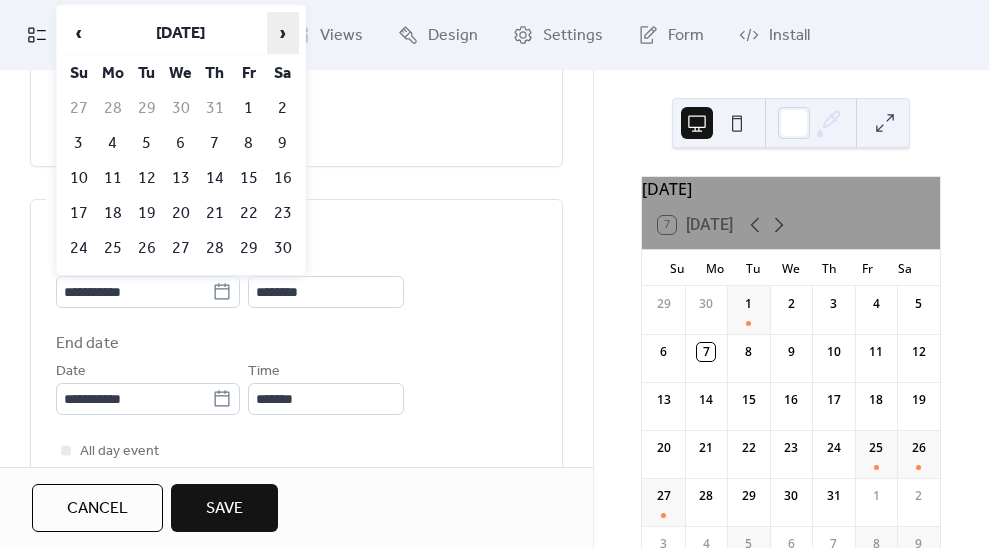 click on "›" at bounding box center [283, 33] 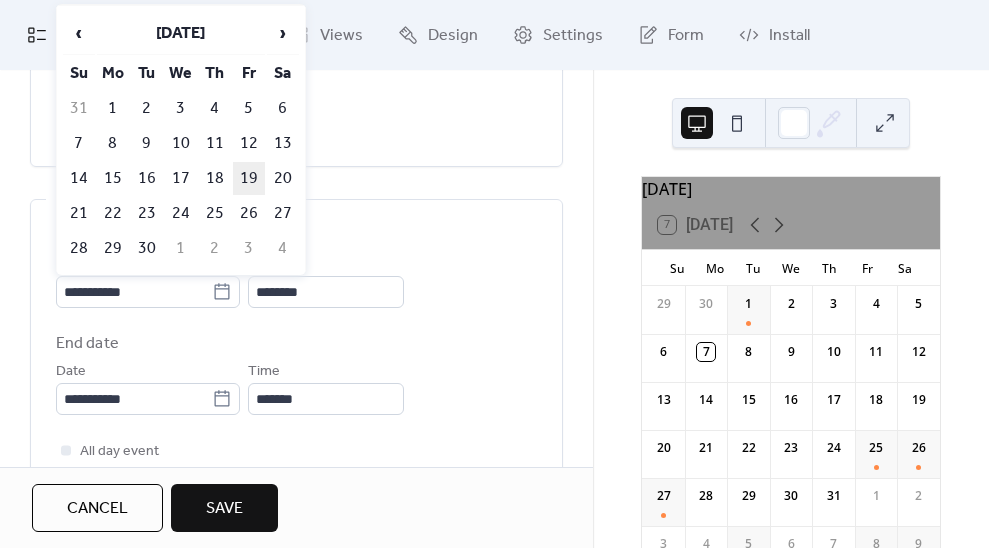 click on "19" at bounding box center [249, 178] 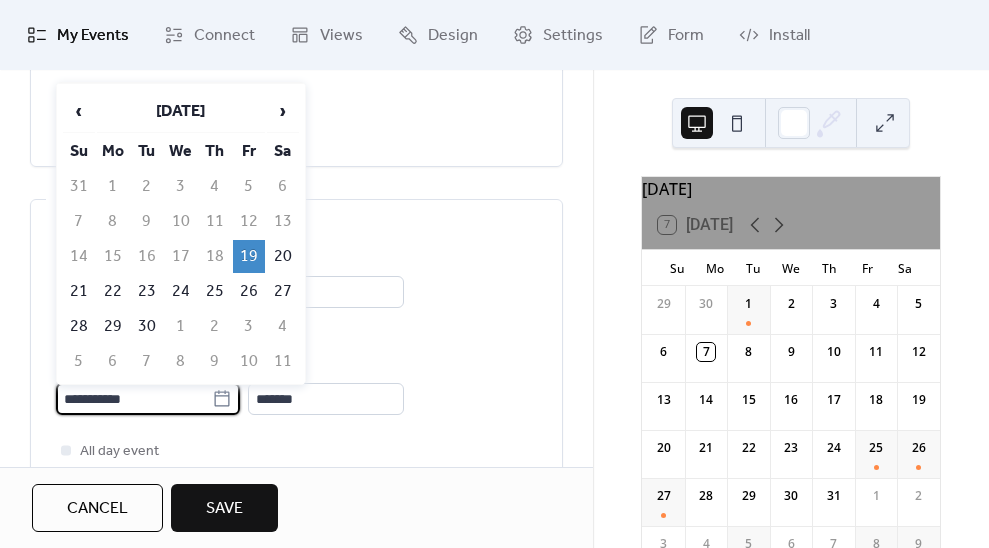 click on "**********" at bounding box center (134, 399) 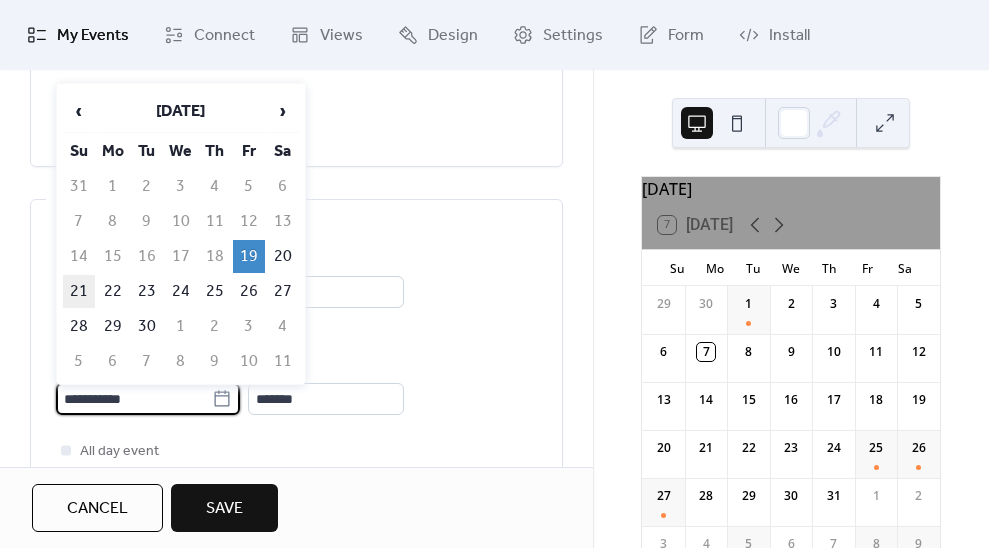 click on "21" at bounding box center [79, 291] 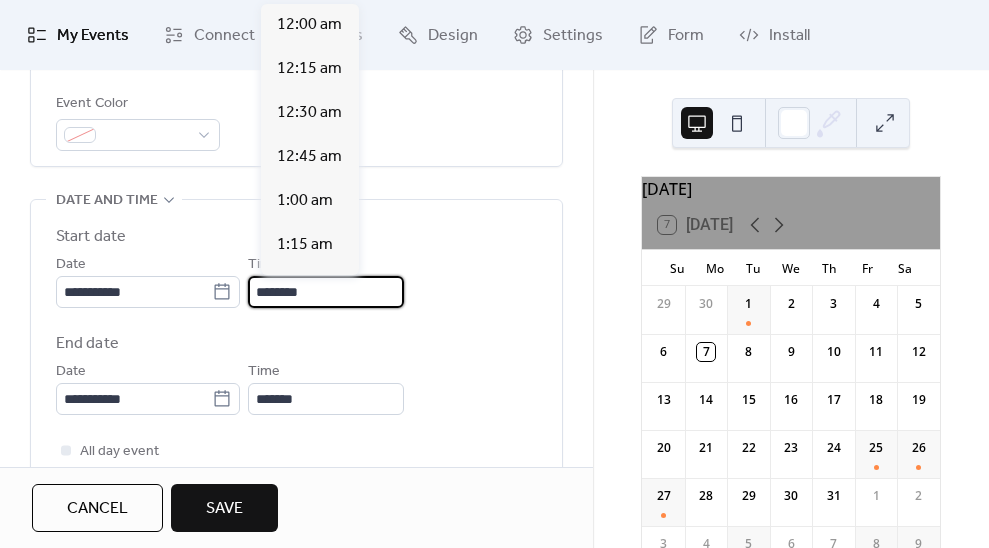 click on "********" at bounding box center (326, 292) 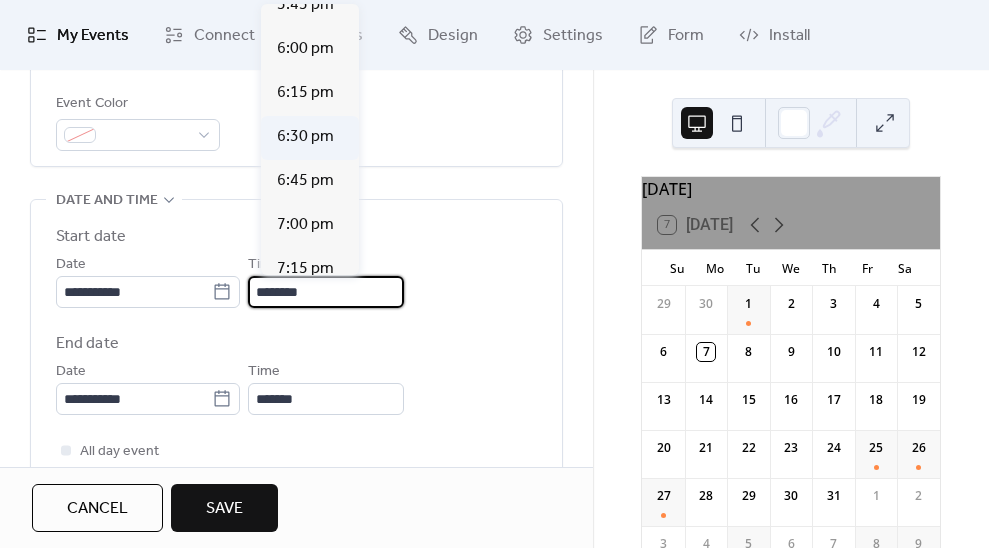 scroll, scrollTop: 3224, scrollLeft: 0, axis: vertical 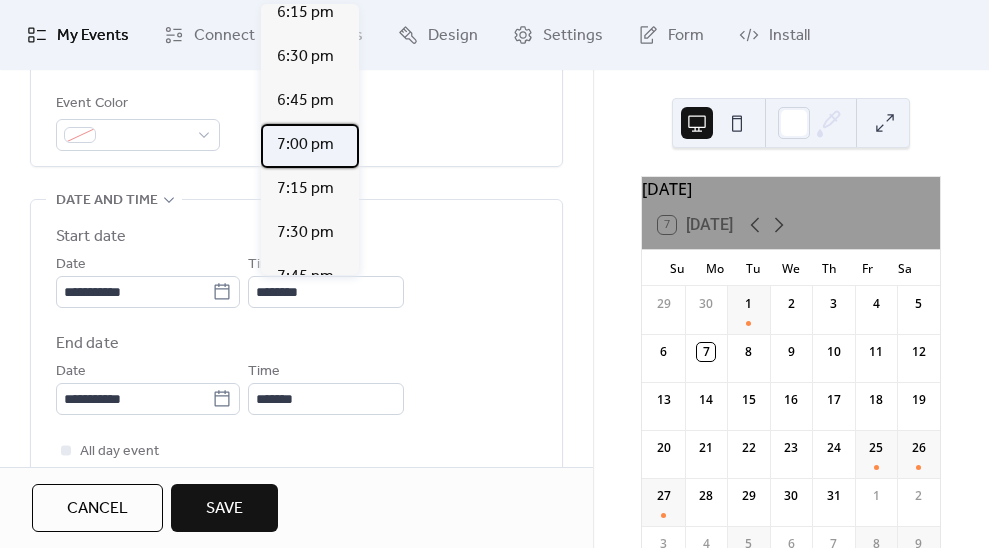 click on "7:00 pm" at bounding box center [305, 145] 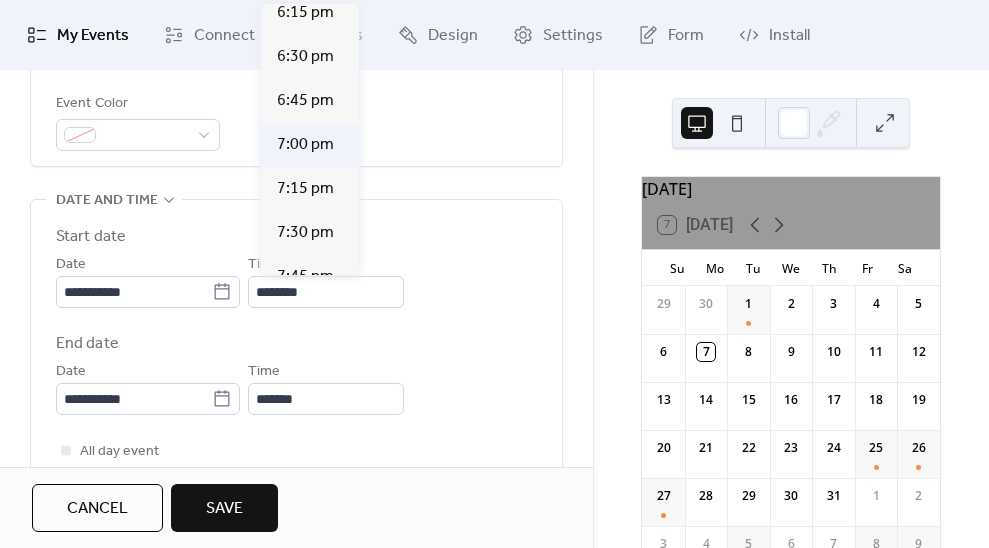 type on "*******" 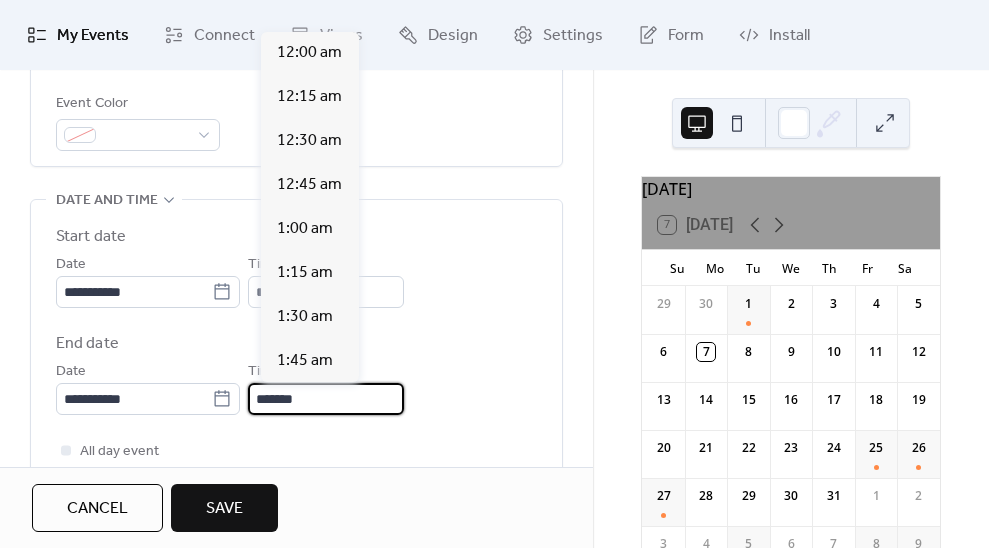 click on "*******" at bounding box center [326, 399] 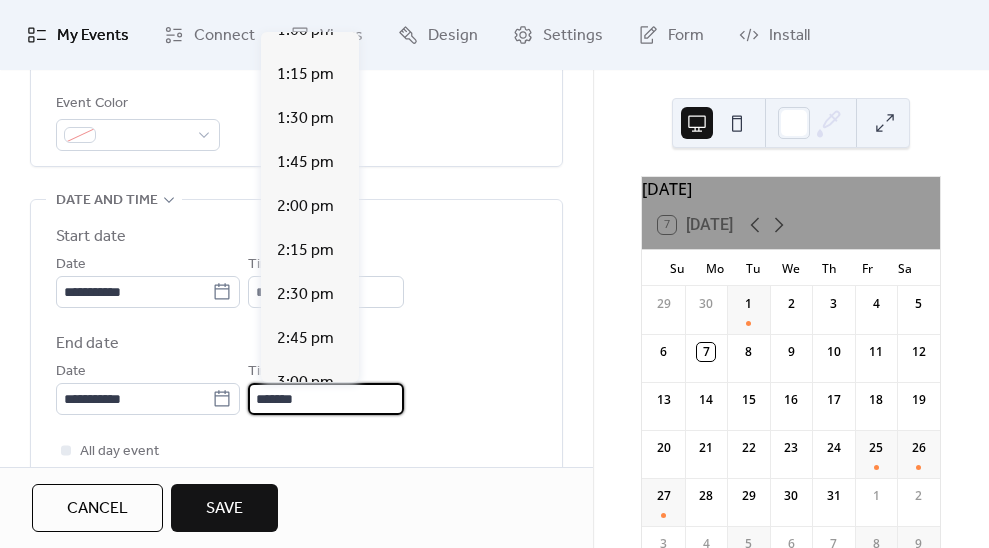 scroll, scrollTop: 2307, scrollLeft: 0, axis: vertical 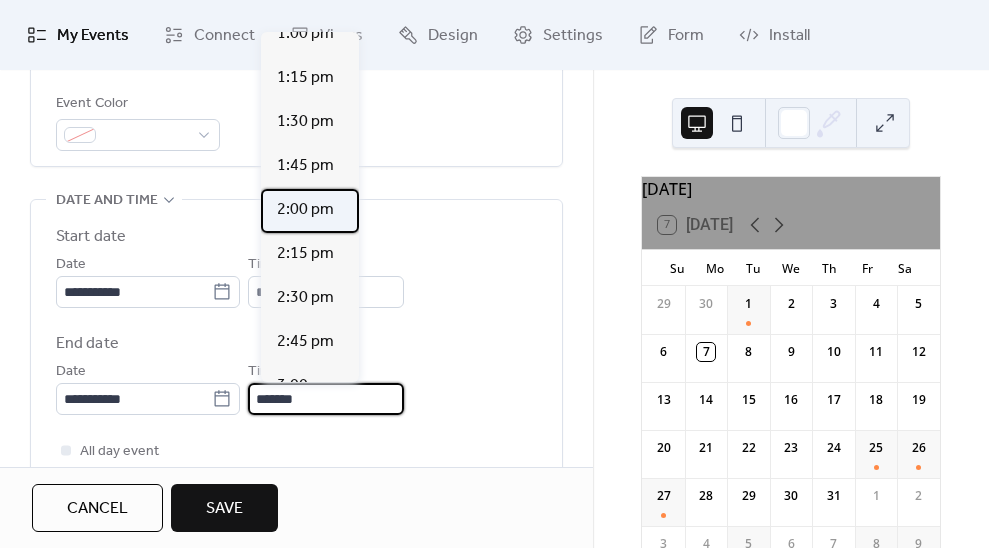 click on "2:00 pm" at bounding box center (305, 210) 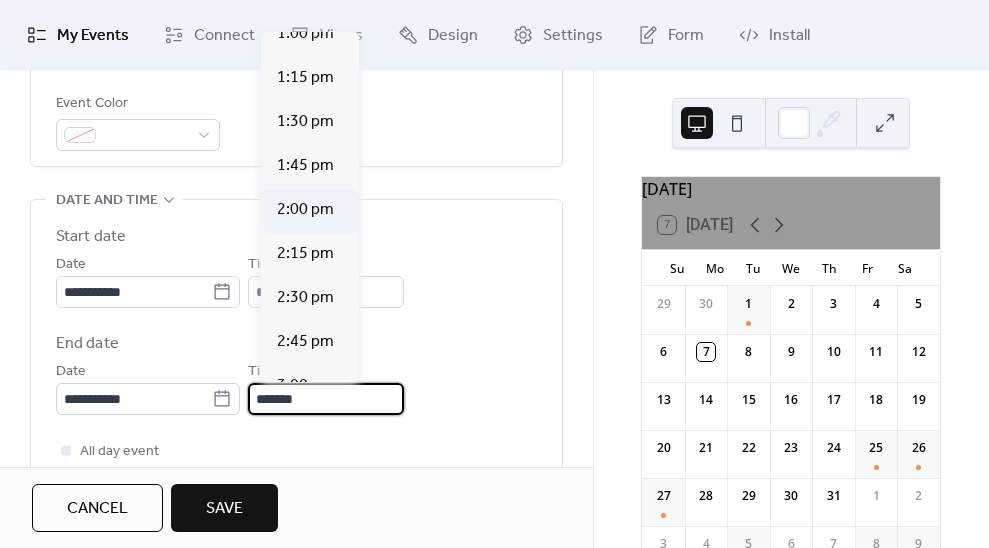 type on "*******" 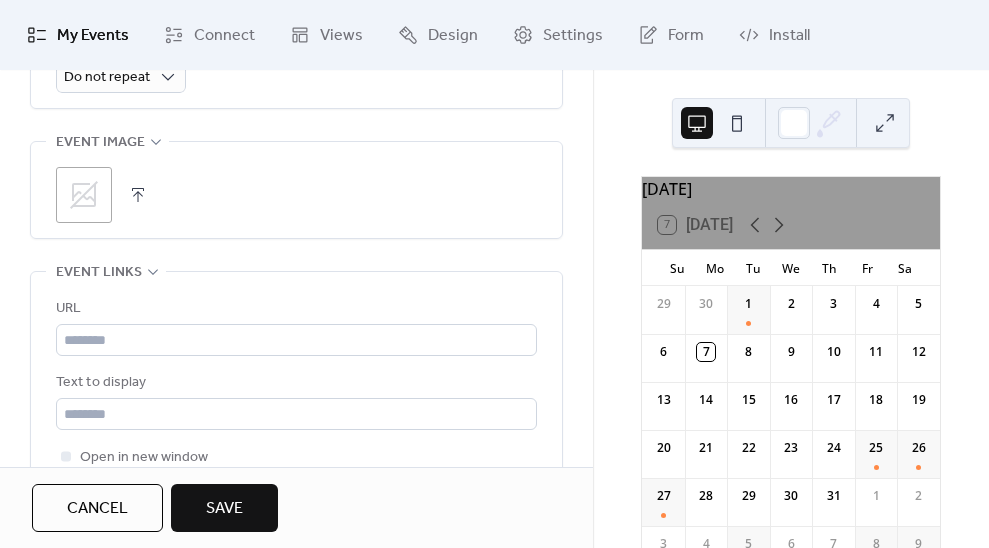 scroll, scrollTop: 1123, scrollLeft: 0, axis: vertical 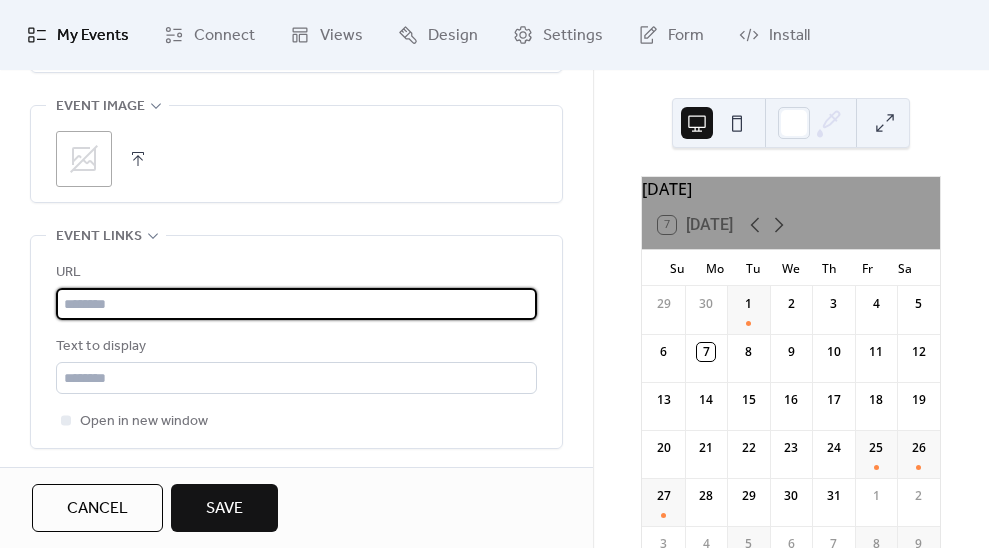 click at bounding box center (296, 304) 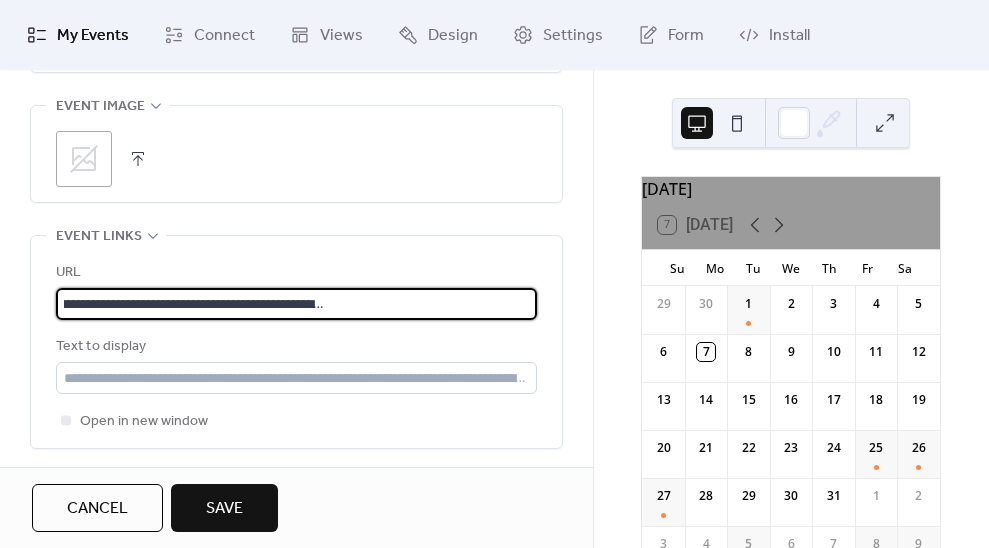 scroll, scrollTop: 0, scrollLeft: 398, axis: horizontal 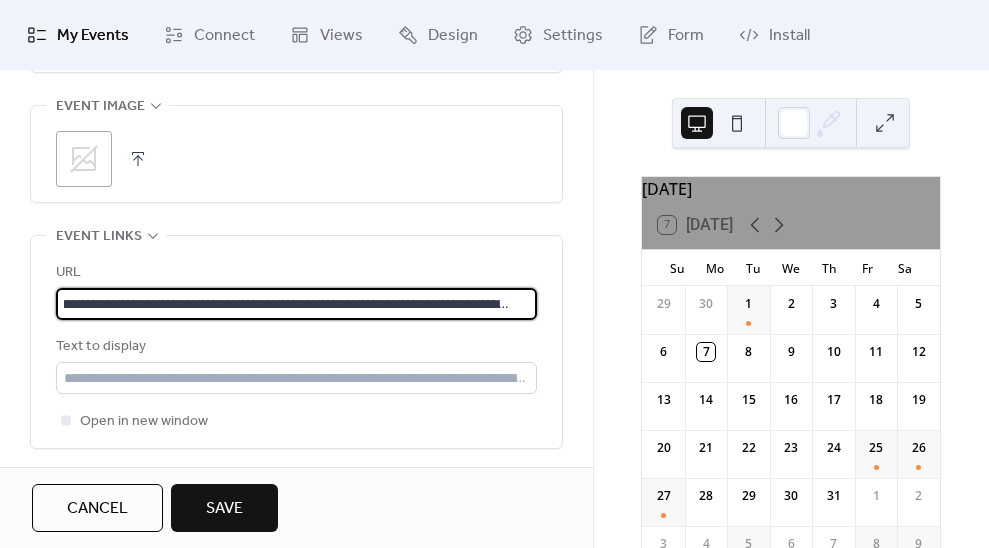 type on "**********" 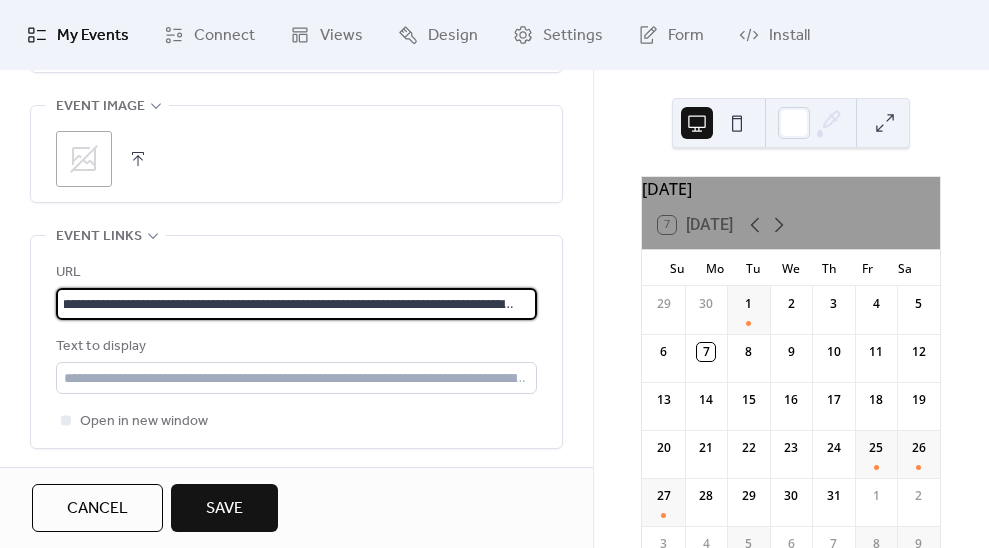 scroll, scrollTop: 0, scrollLeft: 119, axis: horizontal 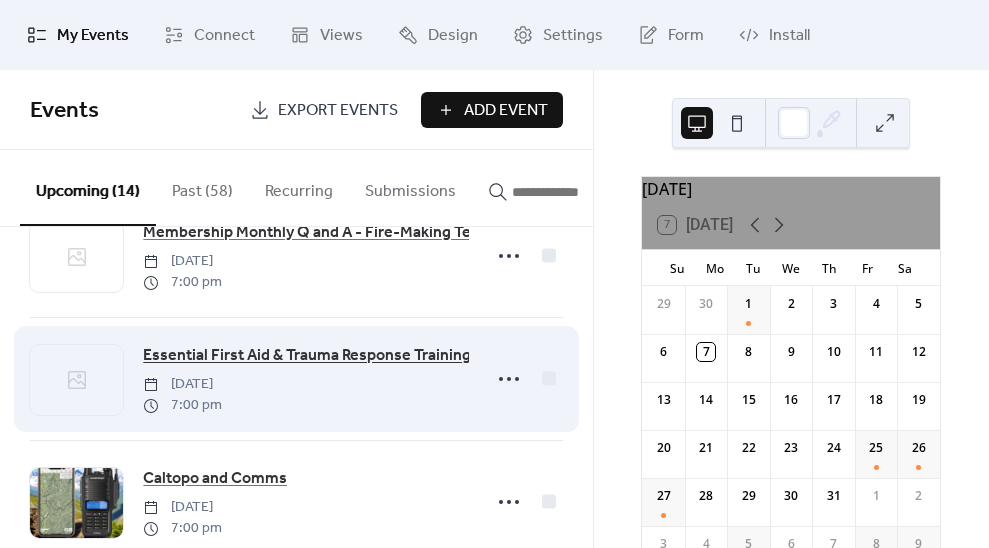 click on "Essential First Aid & Trauma Response Training" at bounding box center [307, 356] 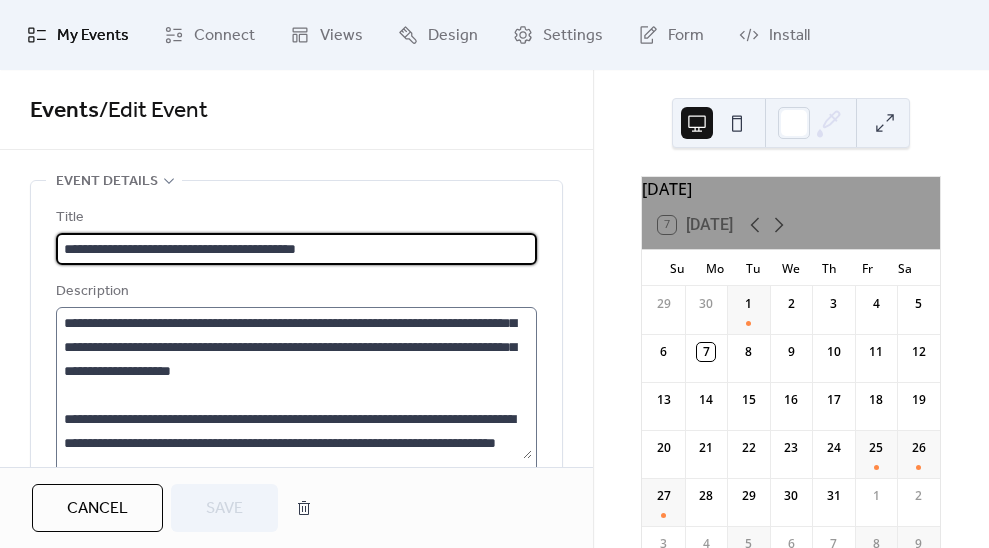 scroll, scrollTop: 48, scrollLeft: 0, axis: vertical 